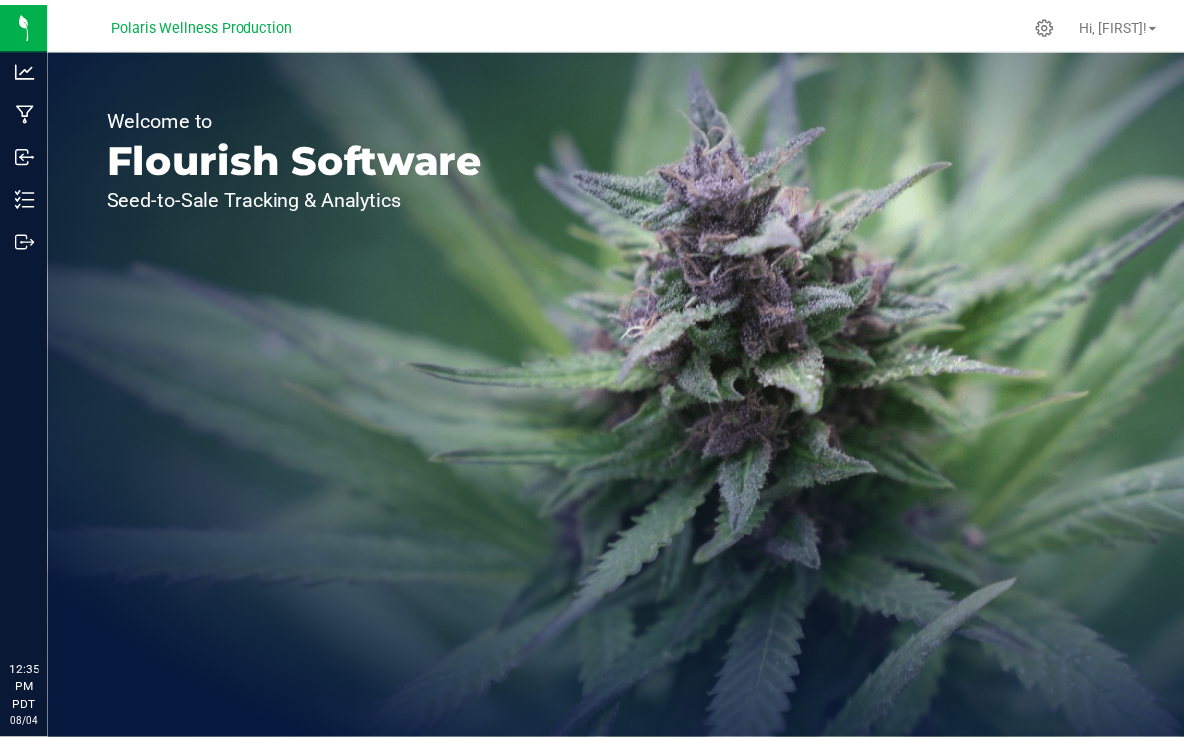 scroll, scrollTop: 0, scrollLeft: 0, axis: both 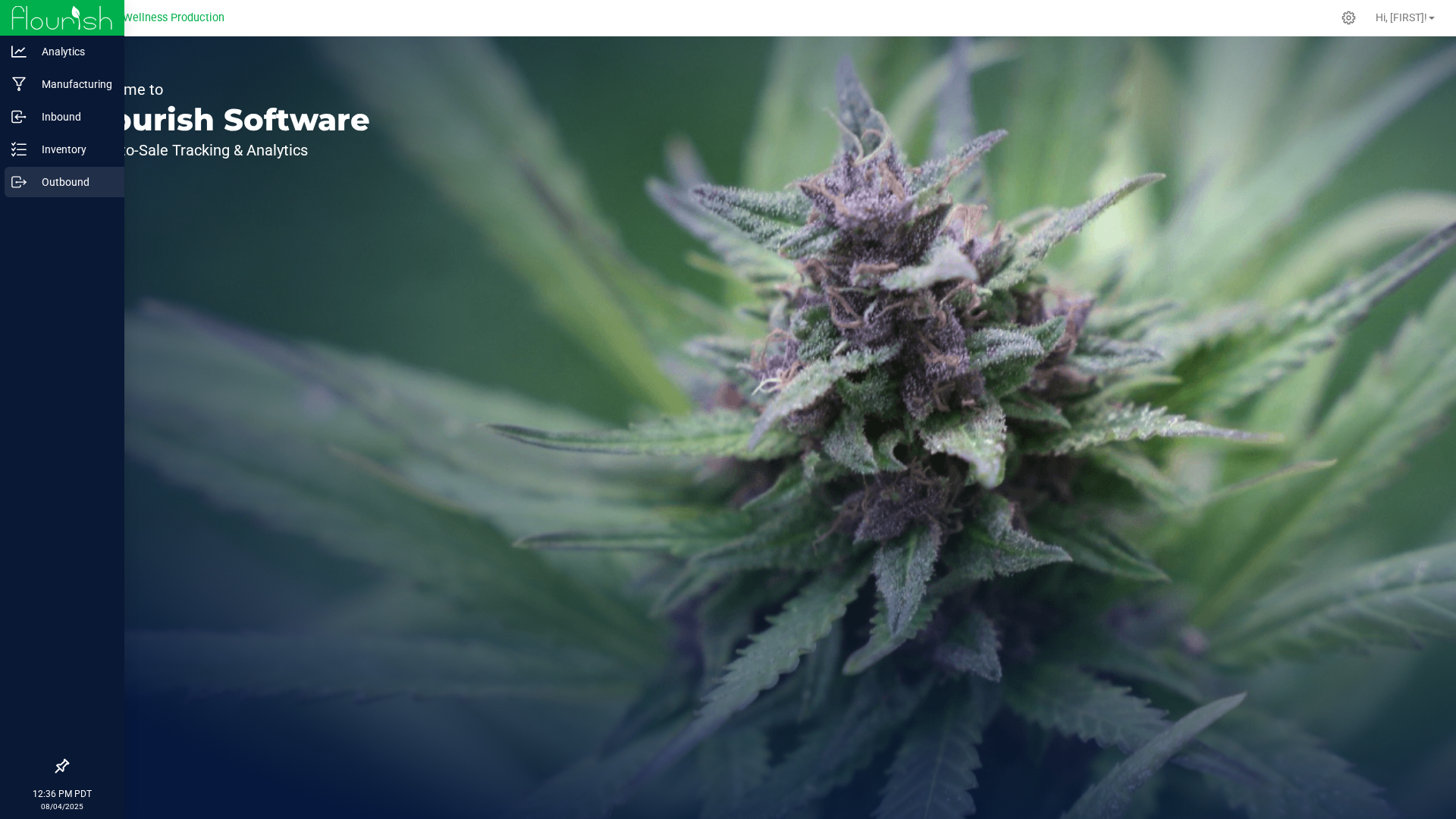 click on "Outbound" at bounding box center (72, 182) 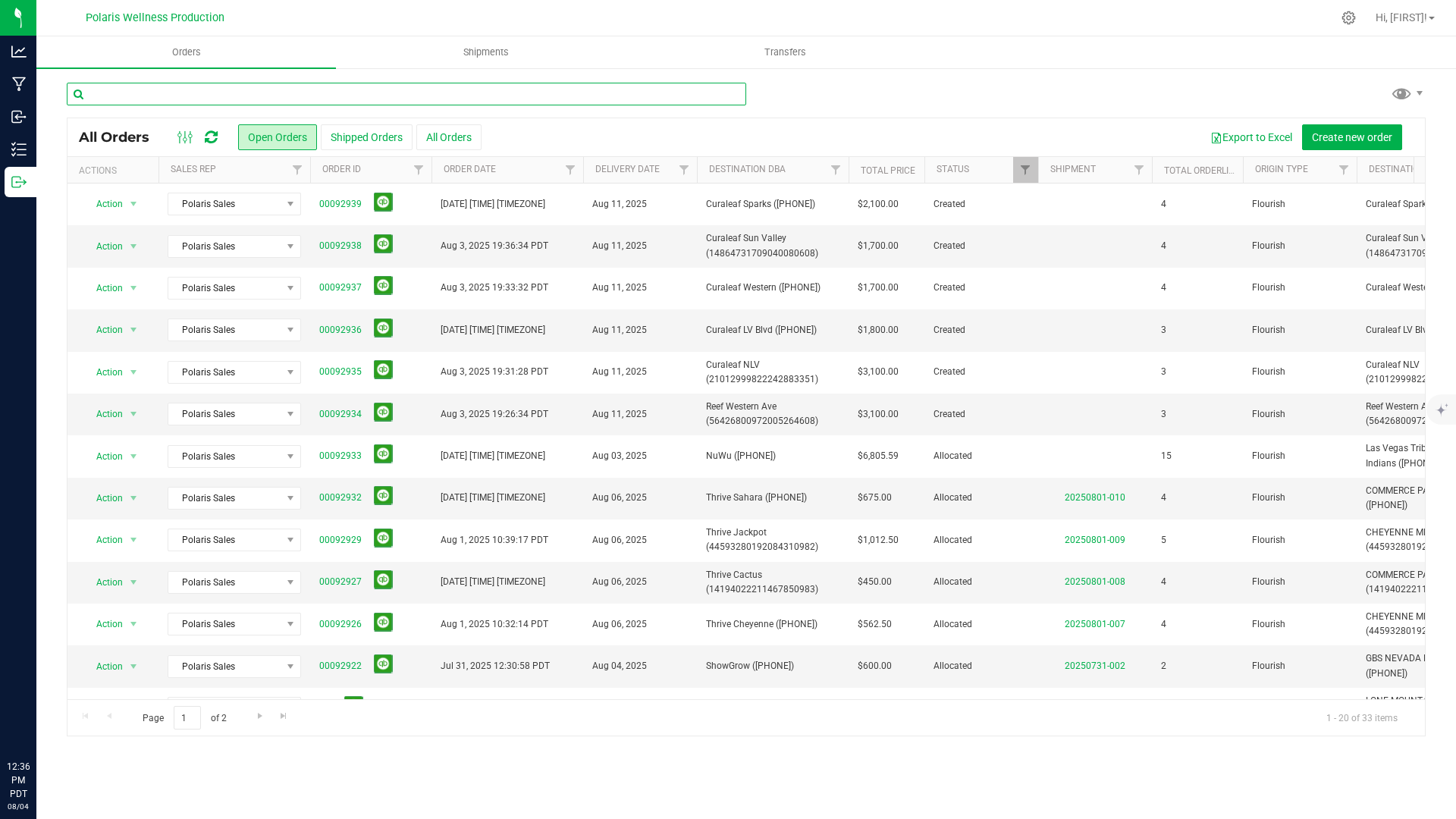 click at bounding box center [406, 94] 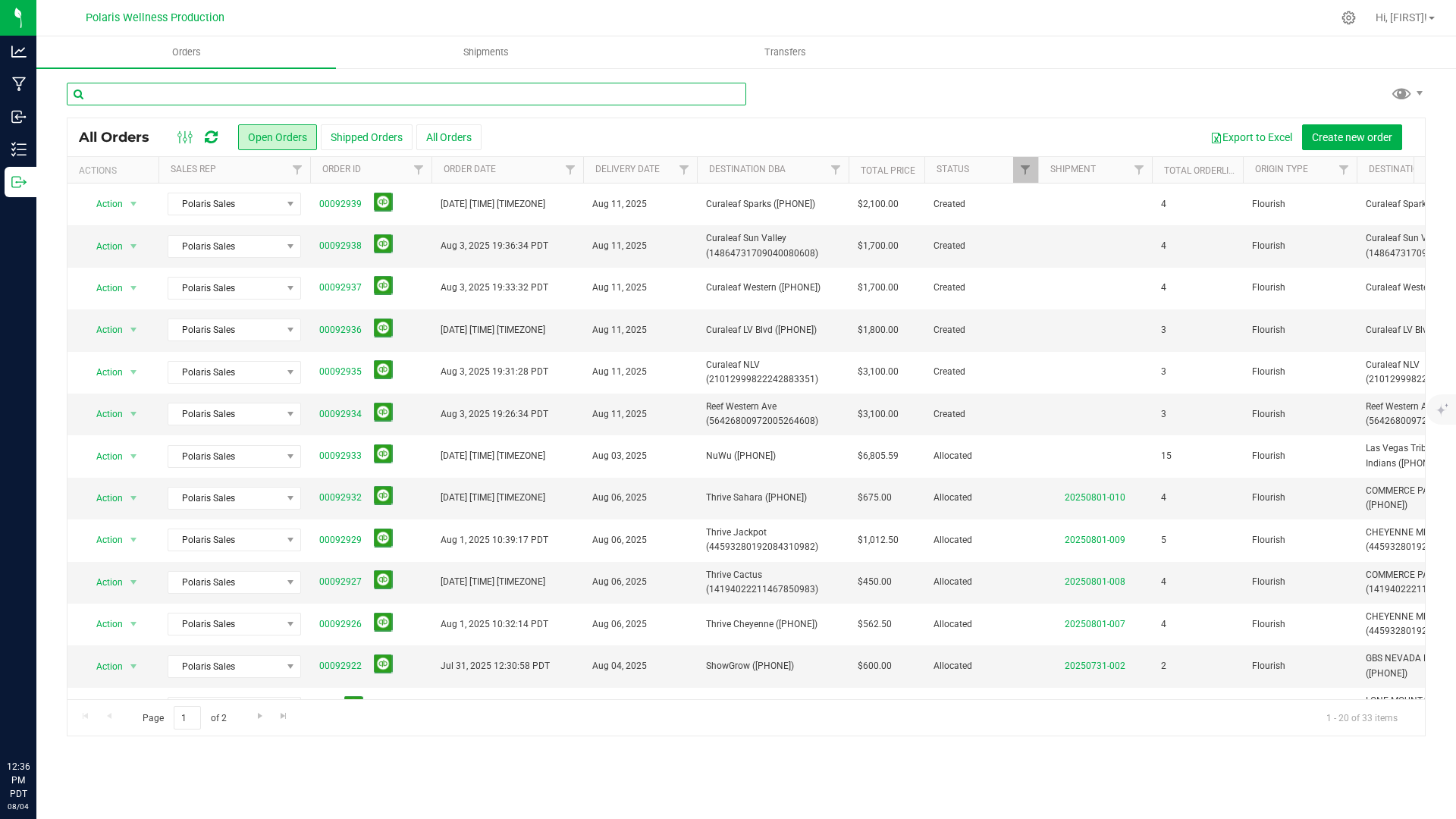 click at bounding box center [406, 94] 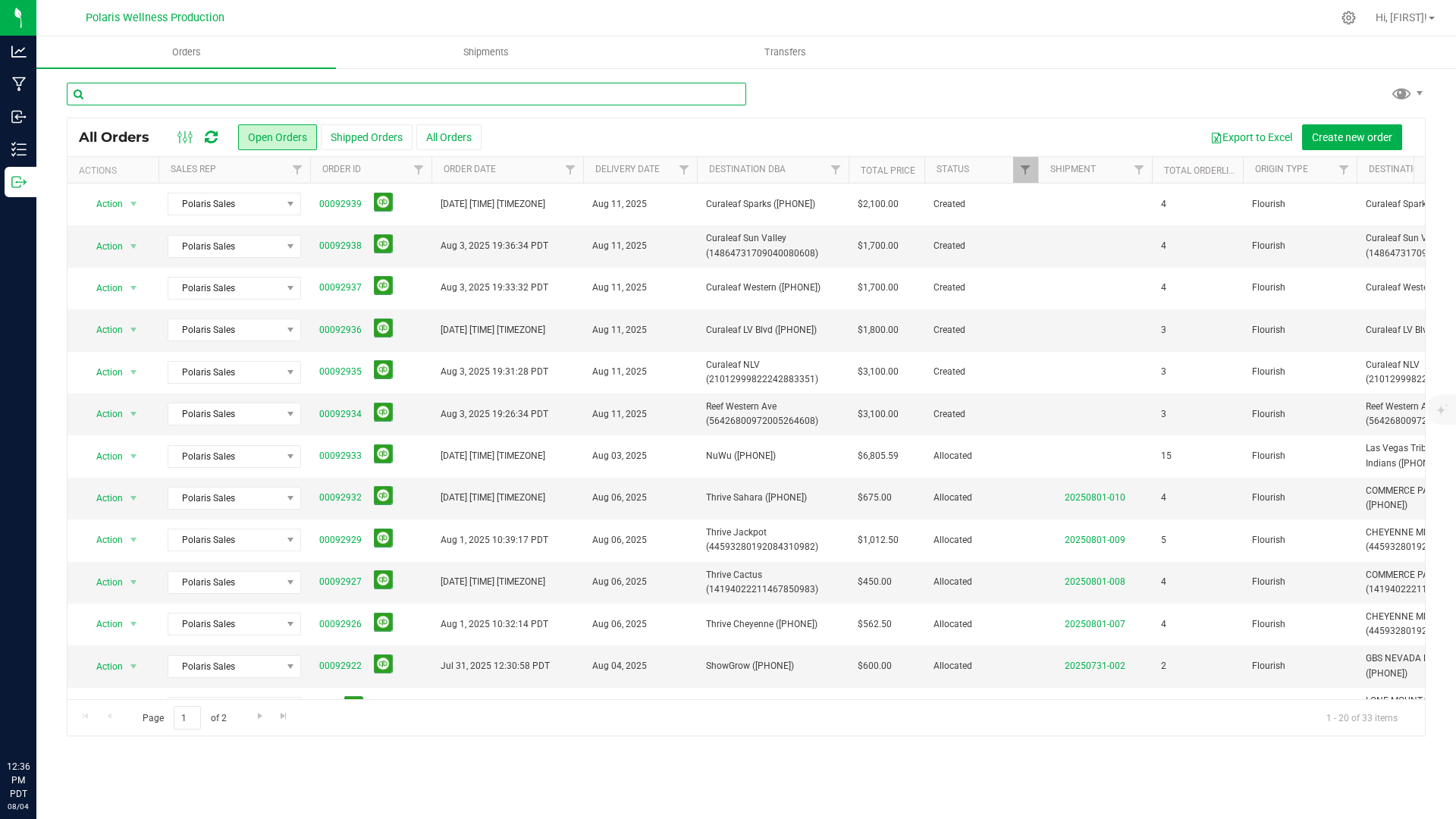 paste on "[POSTAL_CODE]" 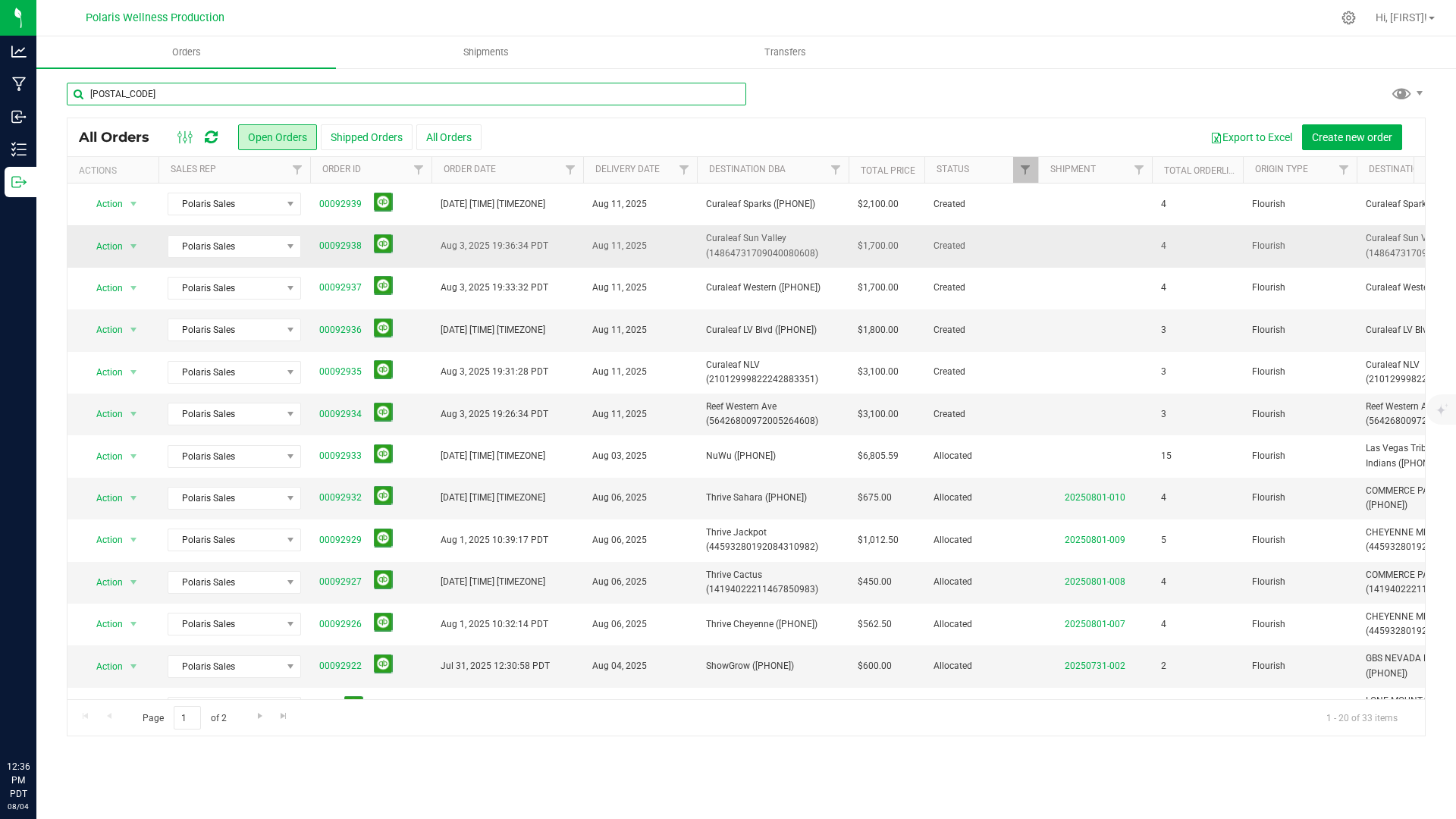 type on "[POSTAL_CODE]" 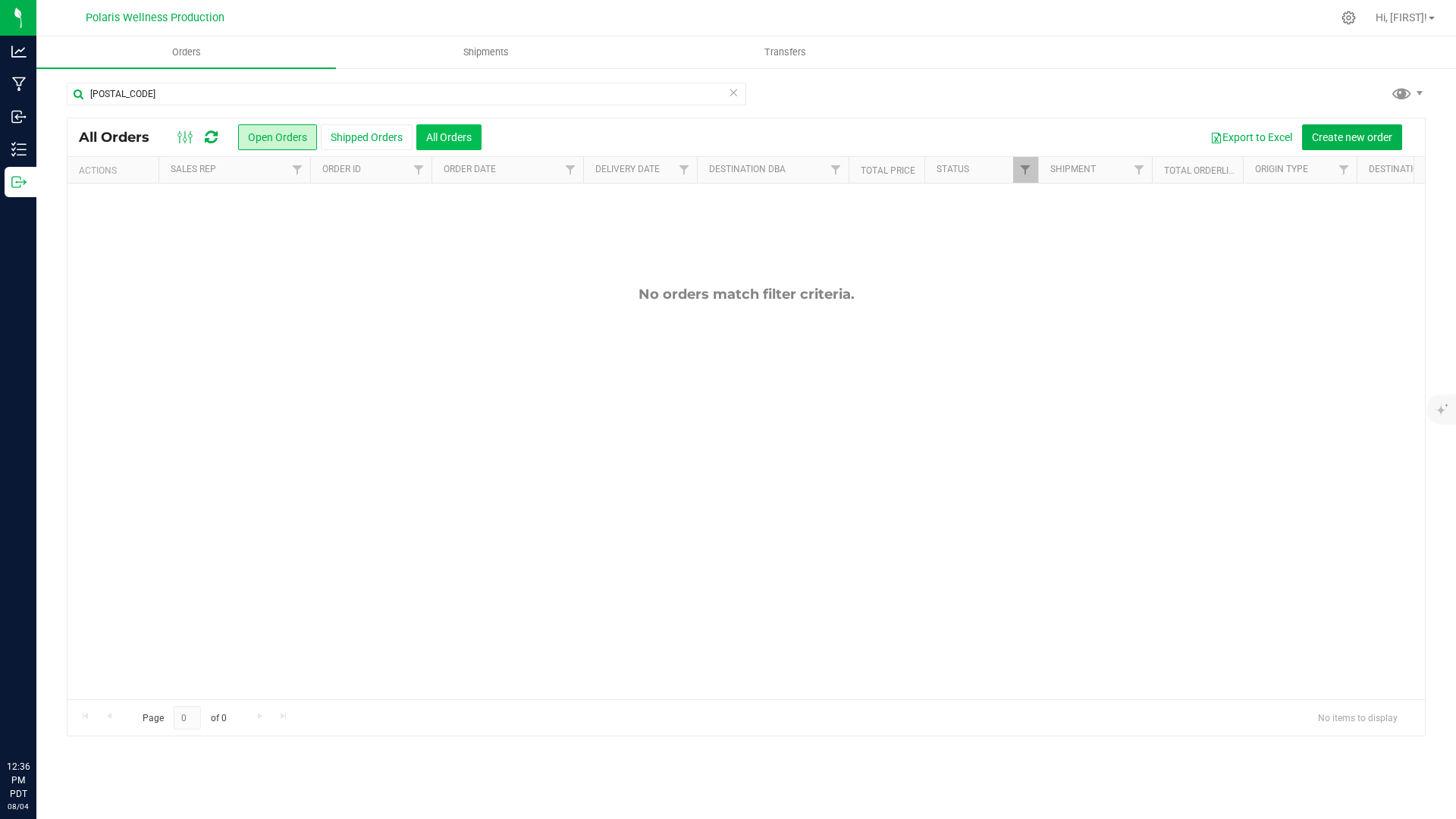 click on "All Orders" at bounding box center (449, 137) 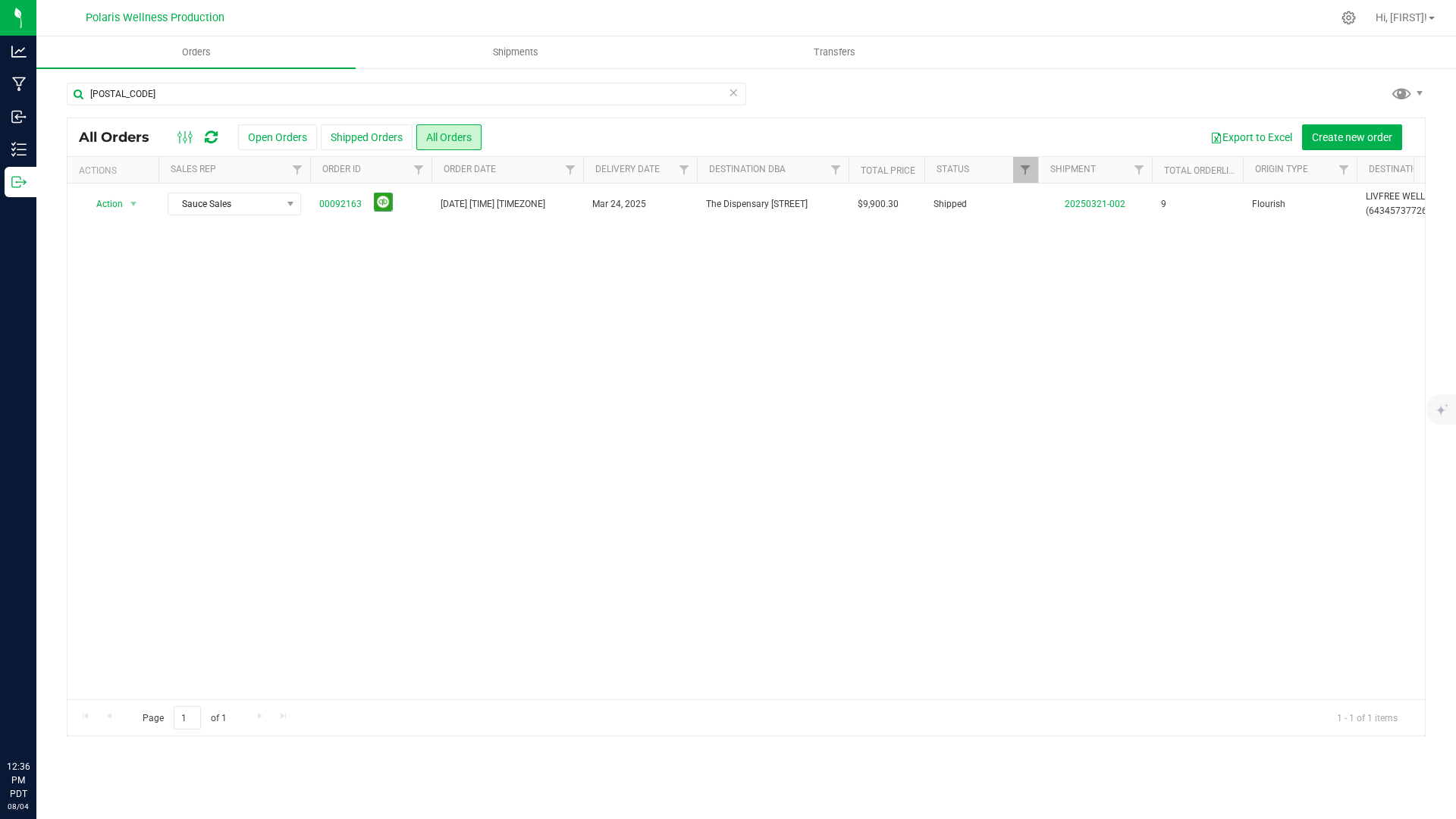 scroll, scrollTop: 0, scrollLeft: 152, axis: horizontal 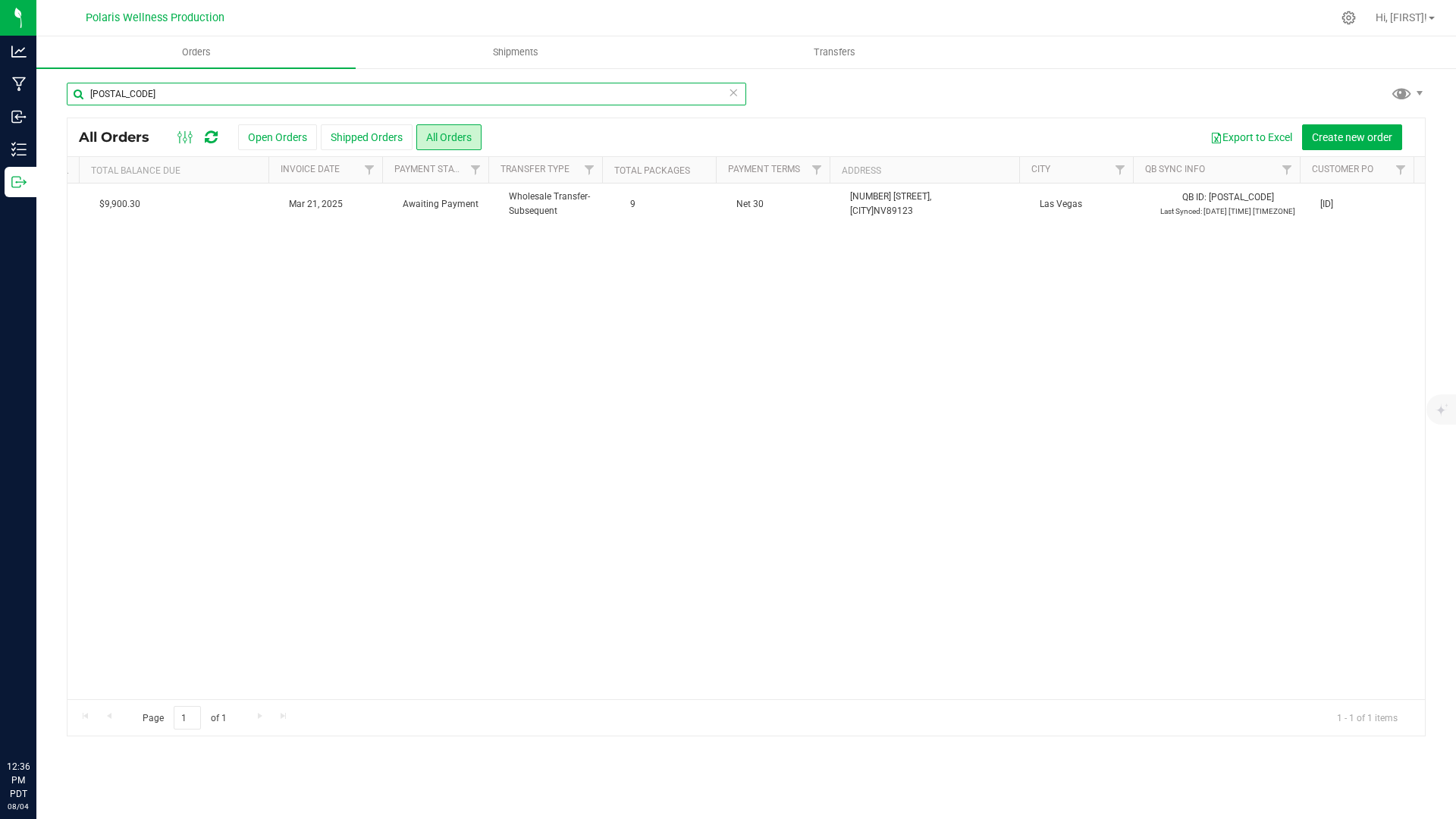 click on "[POSTAL_CODE]" at bounding box center (406, 94) 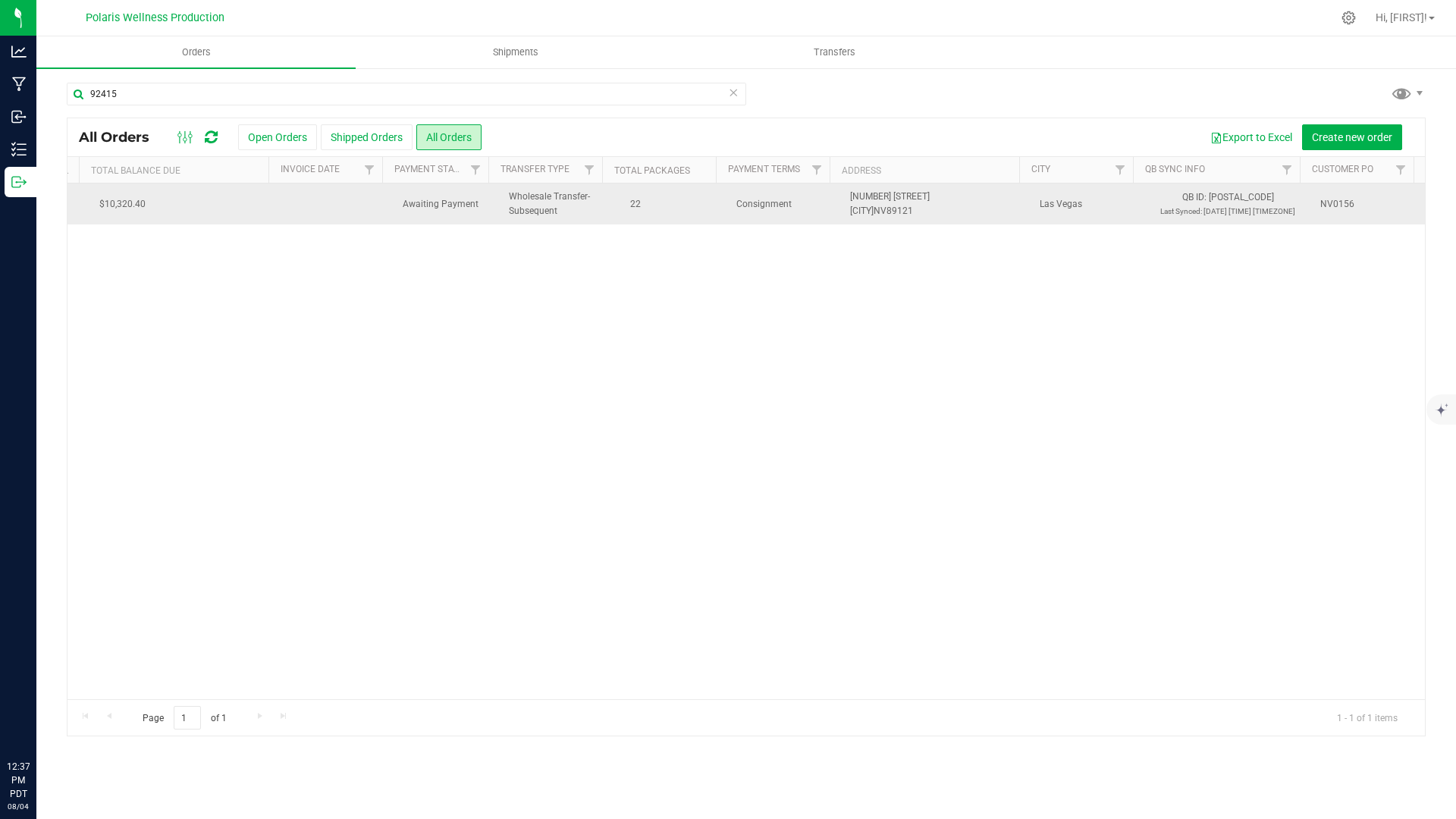 drag, startPoint x: 1309, startPoint y: 204, endPoint x: 1358, endPoint y: 204, distance: 49 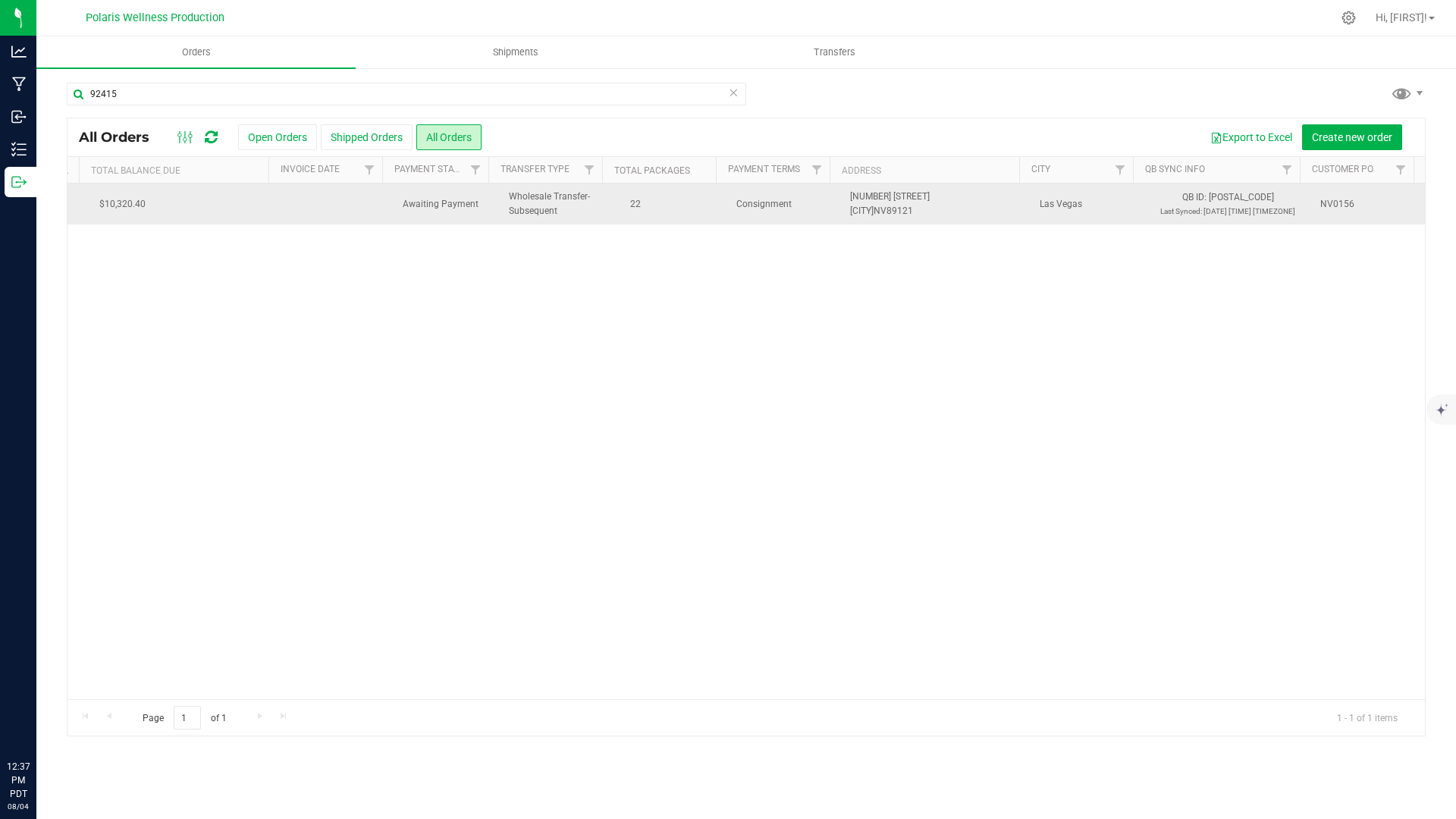 click on "NV0156" at bounding box center (1368, 204) 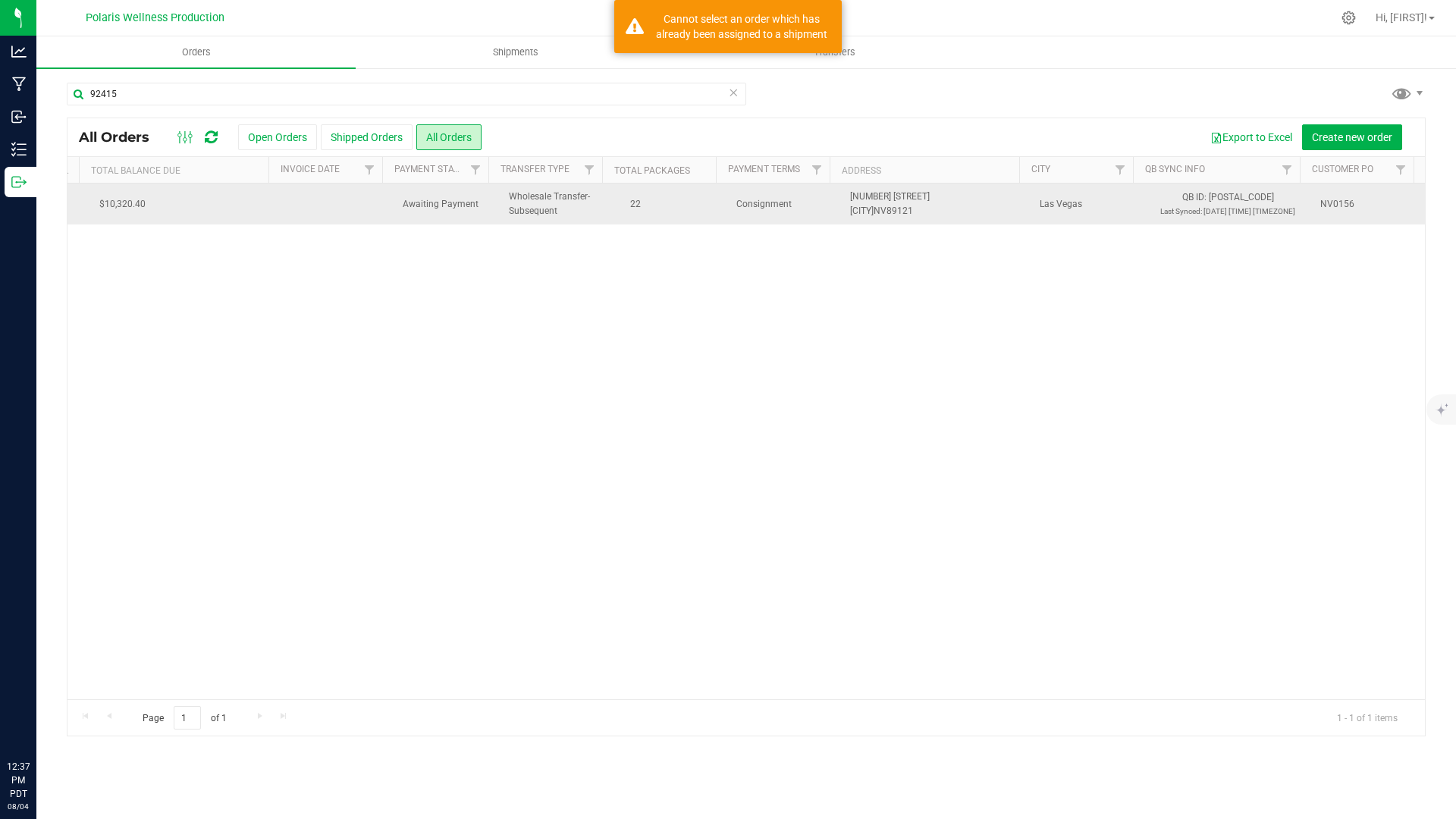 copy on "NV0156" 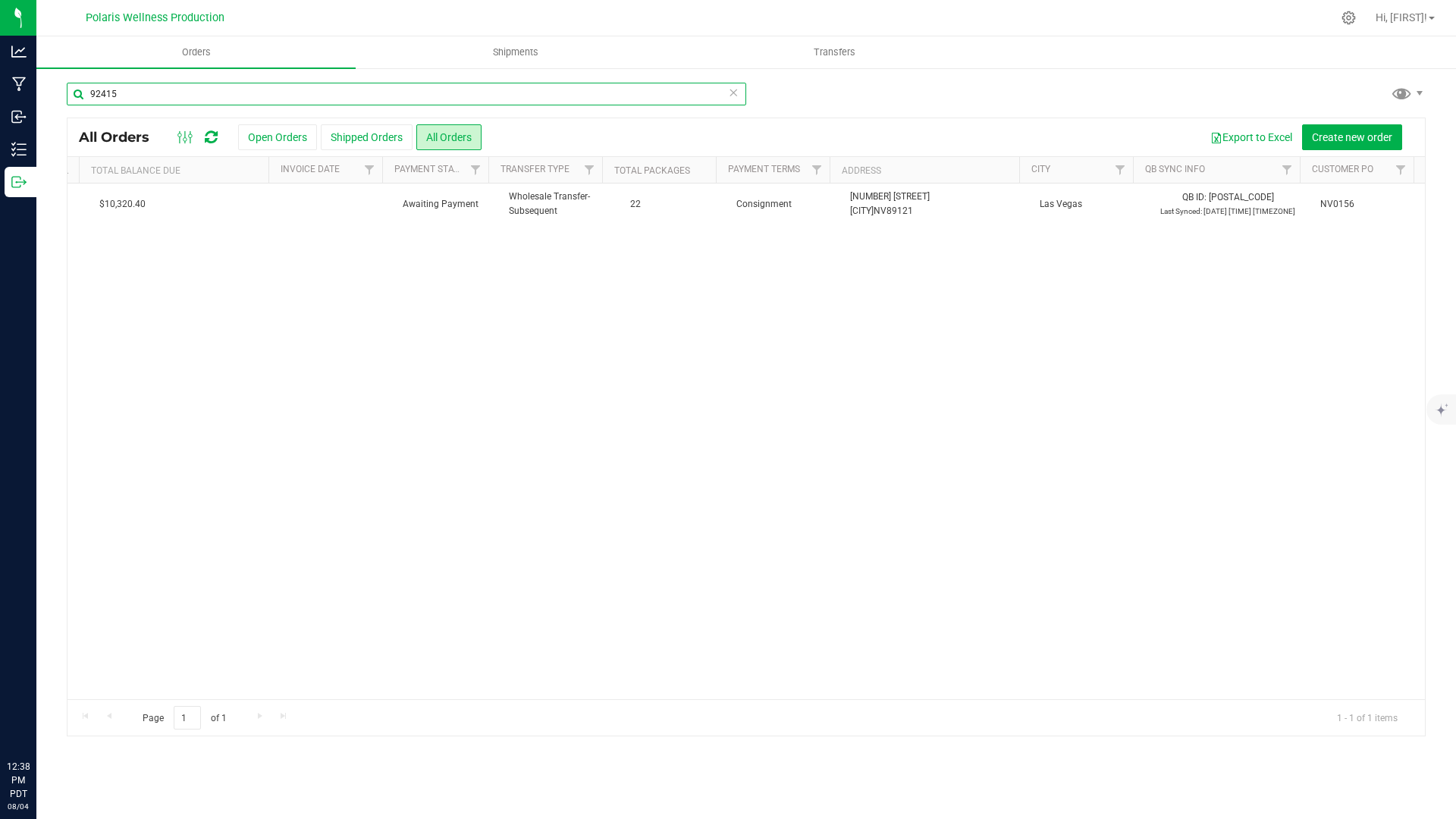 drag, startPoint x: 108, startPoint y: 91, endPoint x: 199, endPoint y: 93, distance: 91.02198 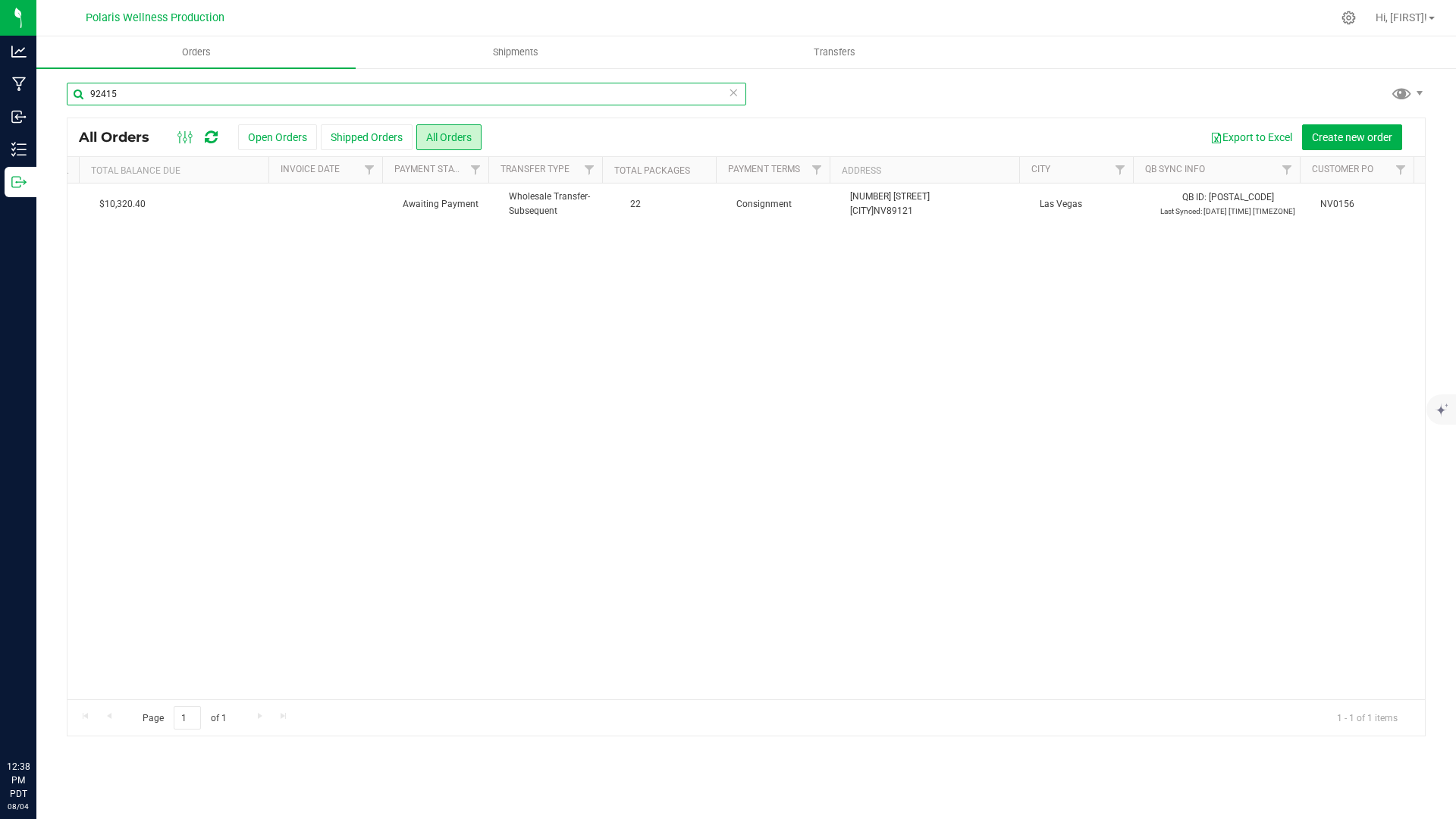 click on "92415" at bounding box center [406, 94] 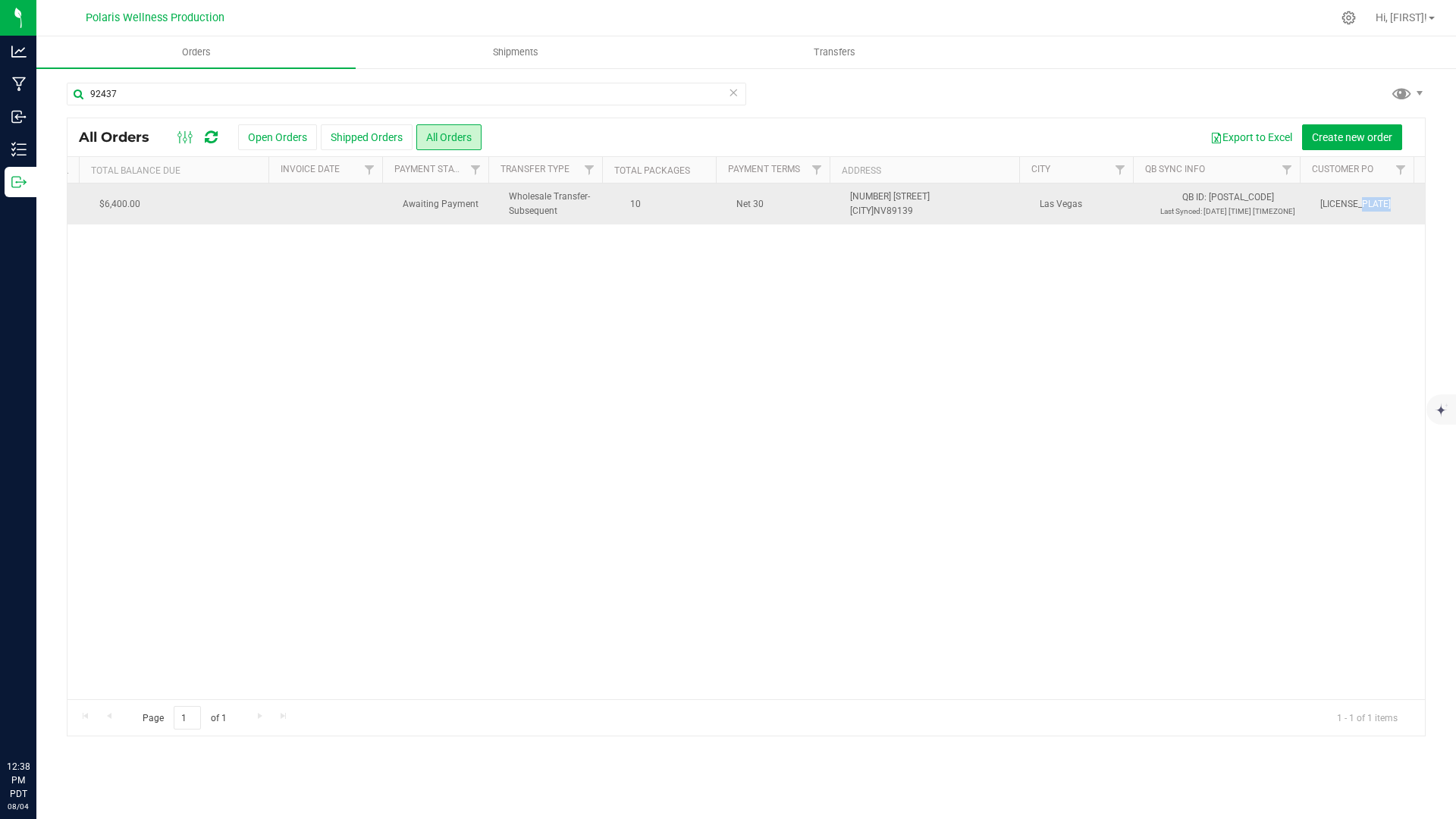 drag, startPoint x: 1308, startPoint y: 202, endPoint x: 1372, endPoint y: 200, distance: 64.0312 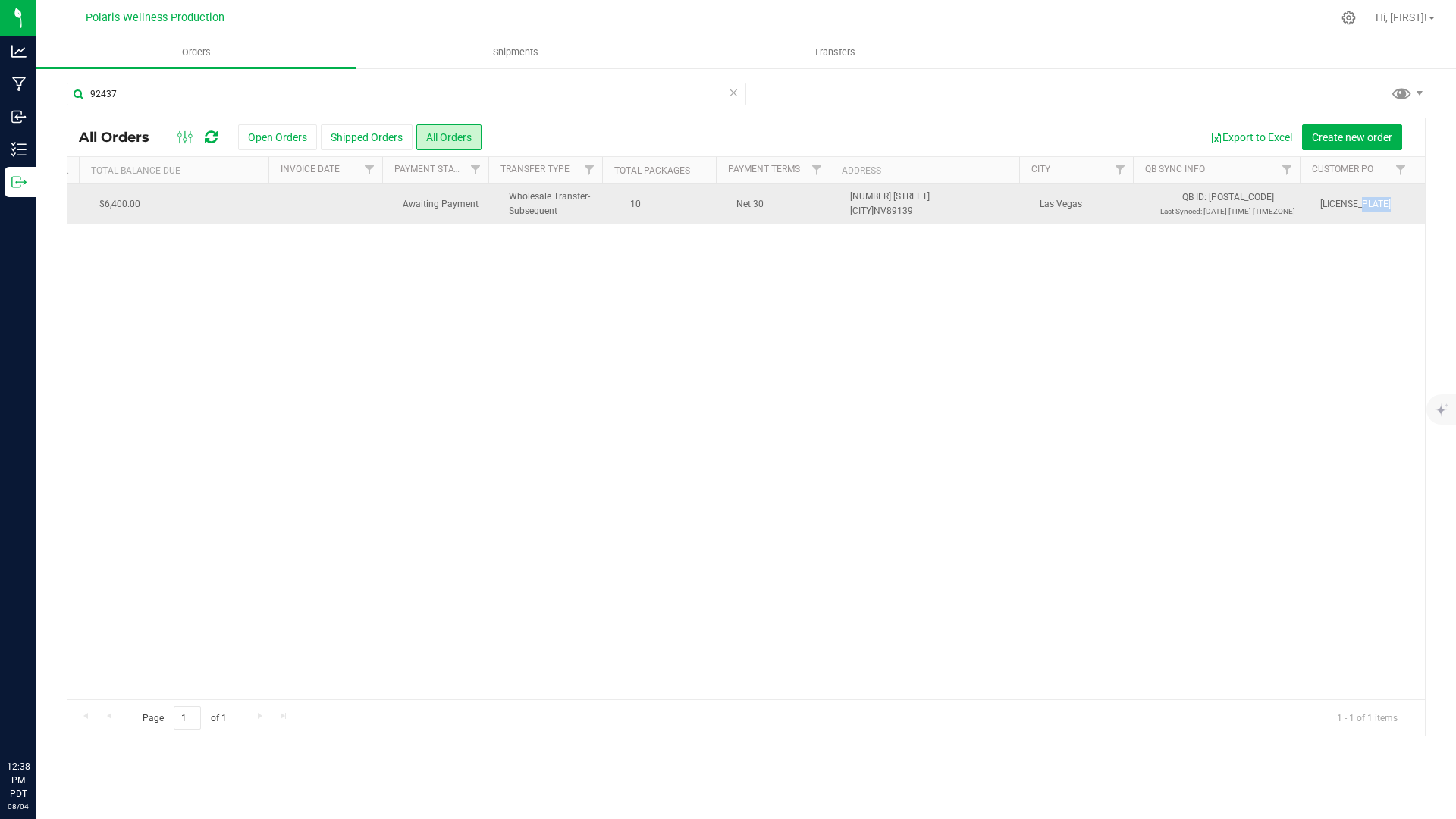 click on "[LICENSE_PLATE]" at bounding box center [1368, 204] 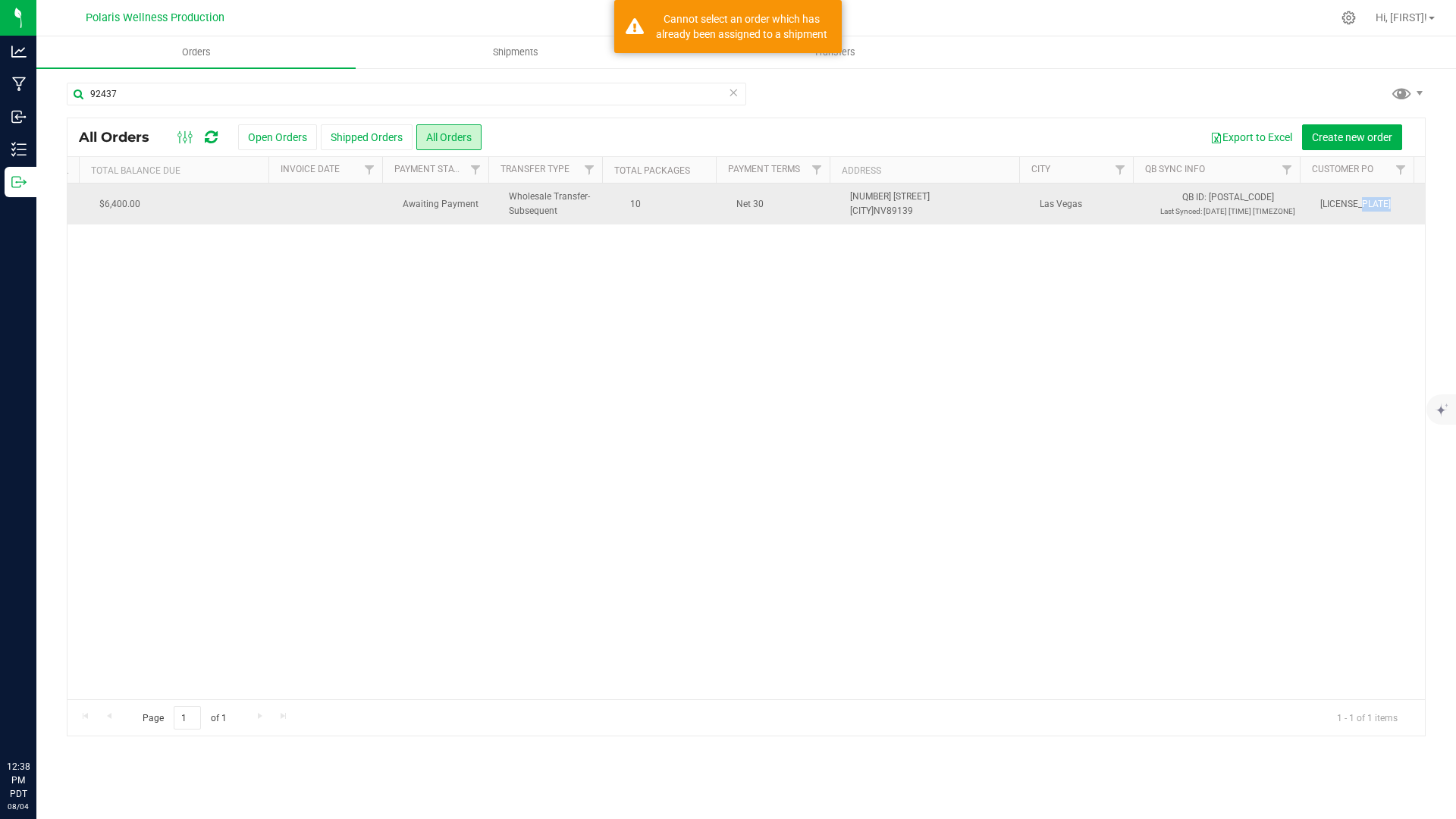 copy on "[LICENSE_PLATE]" 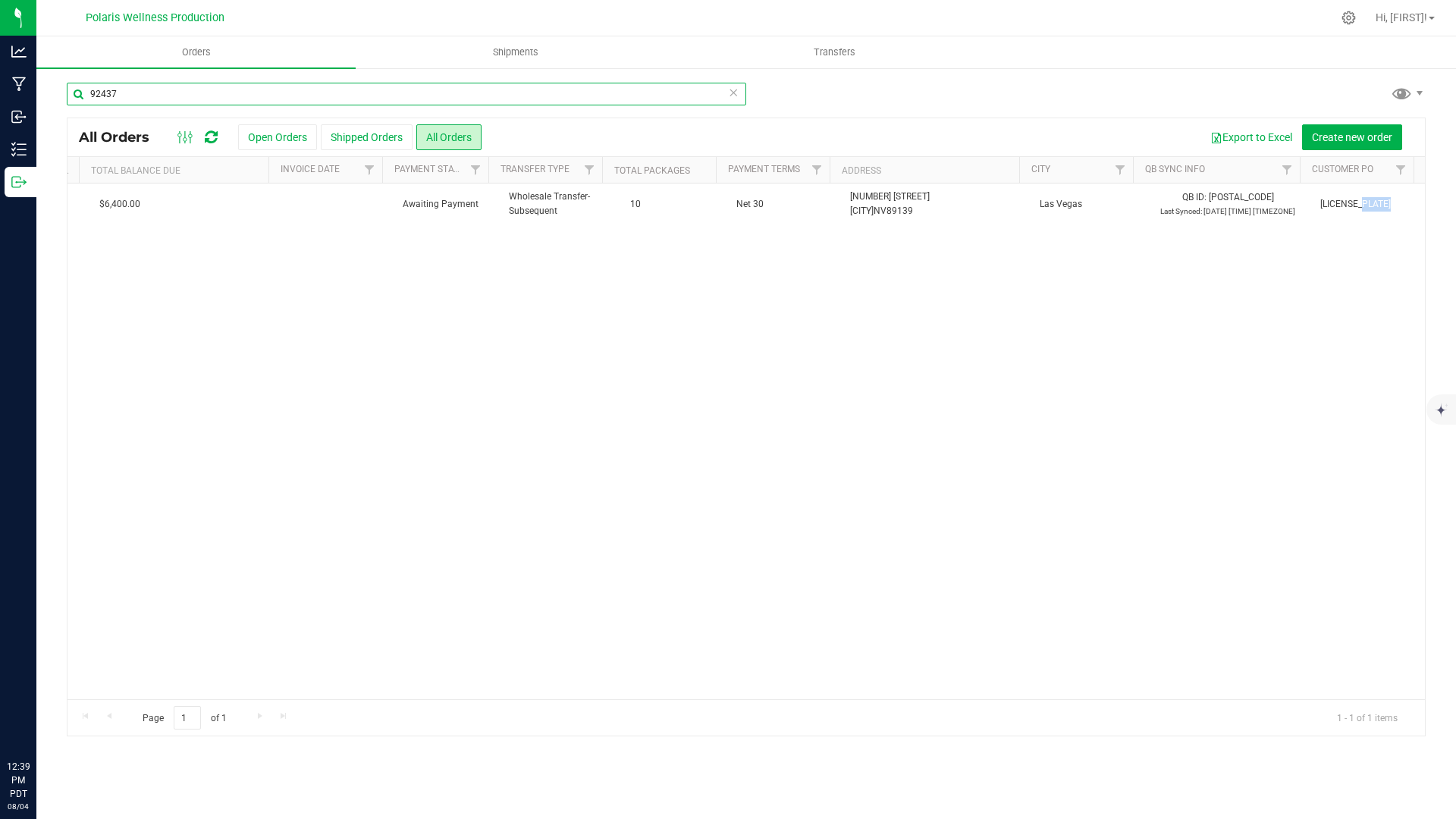 click on "92437" at bounding box center (406, 94) 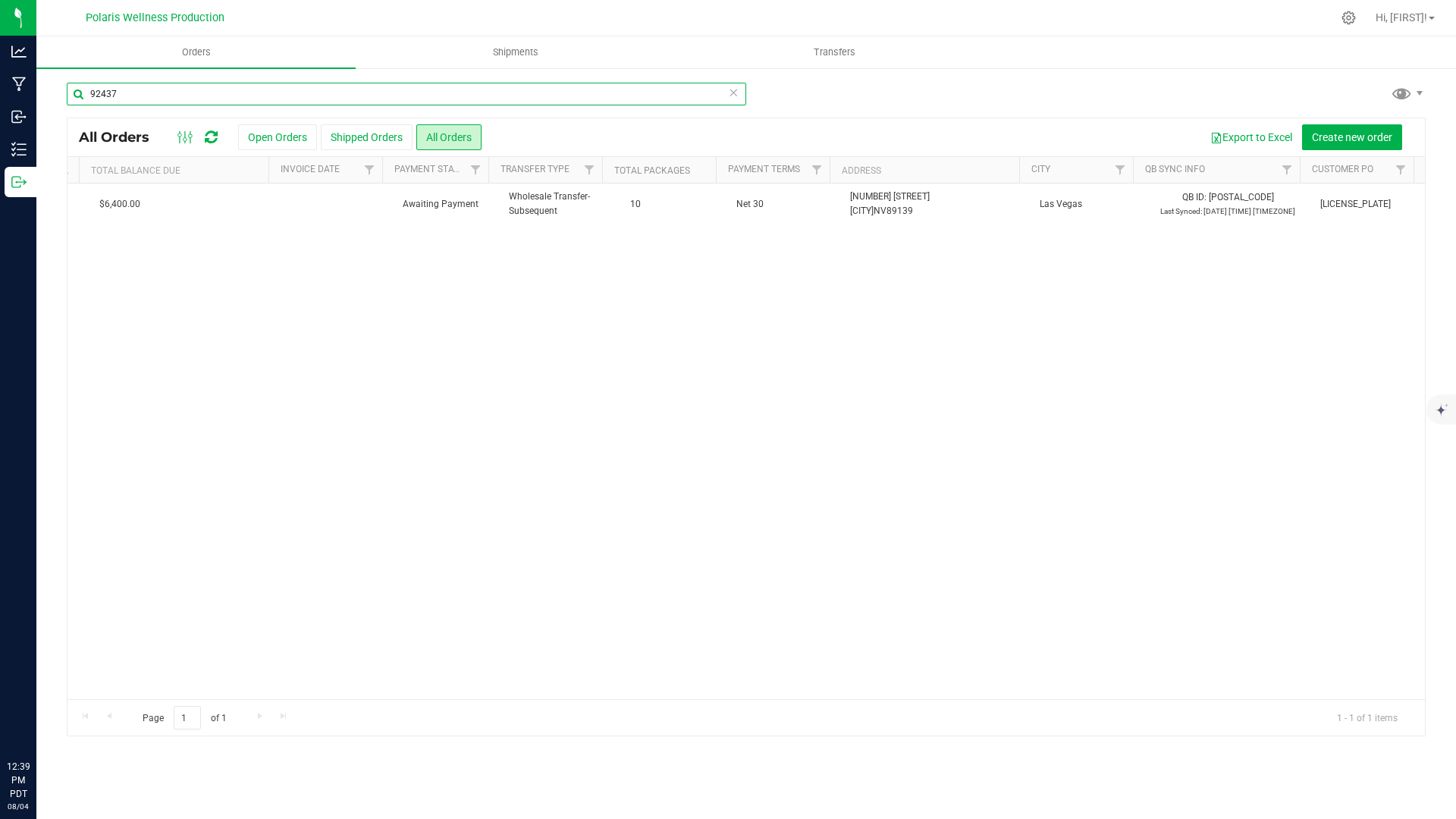 click on "92437" at bounding box center [406, 94] 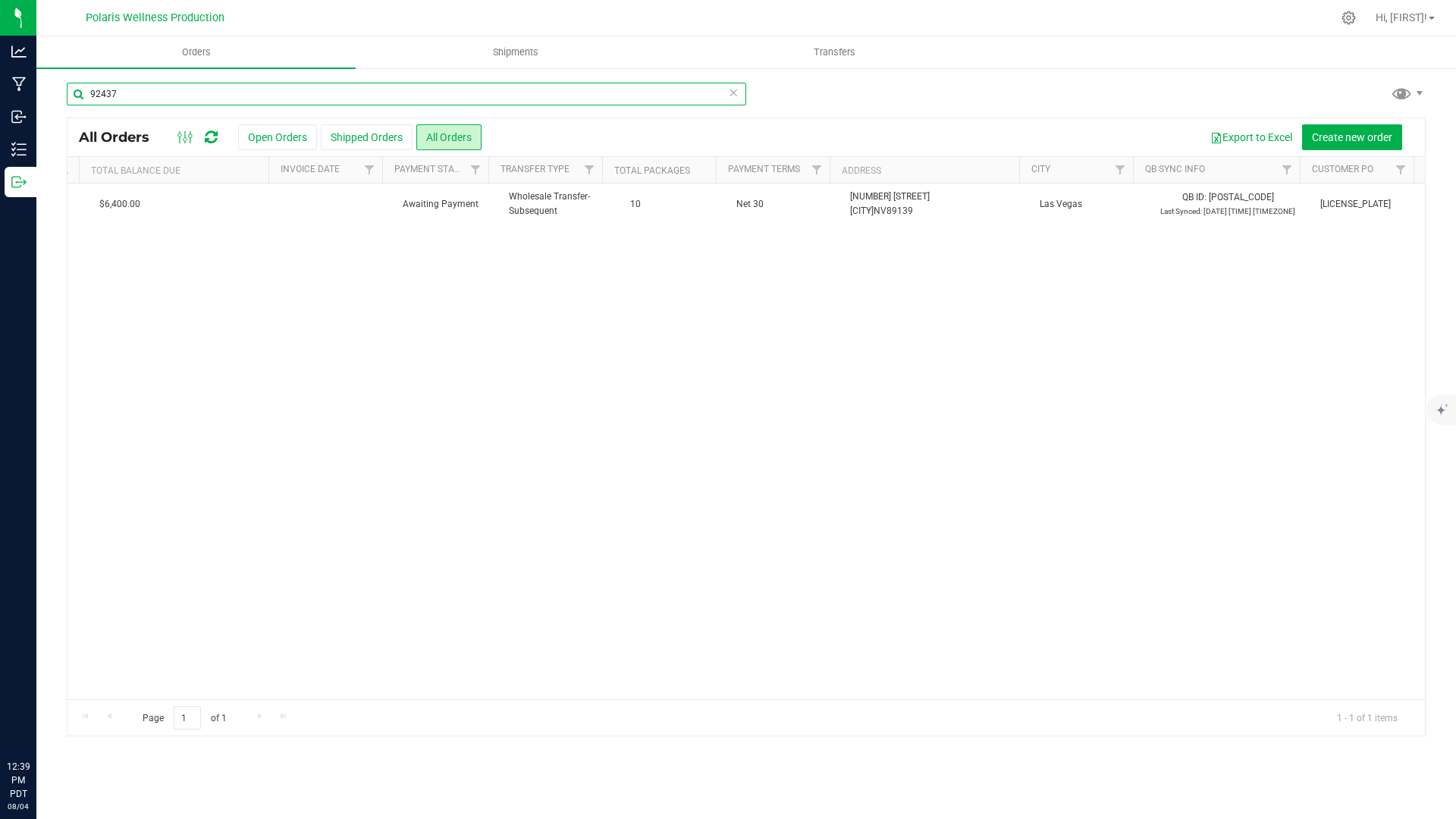 click on "92437" at bounding box center [406, 94] 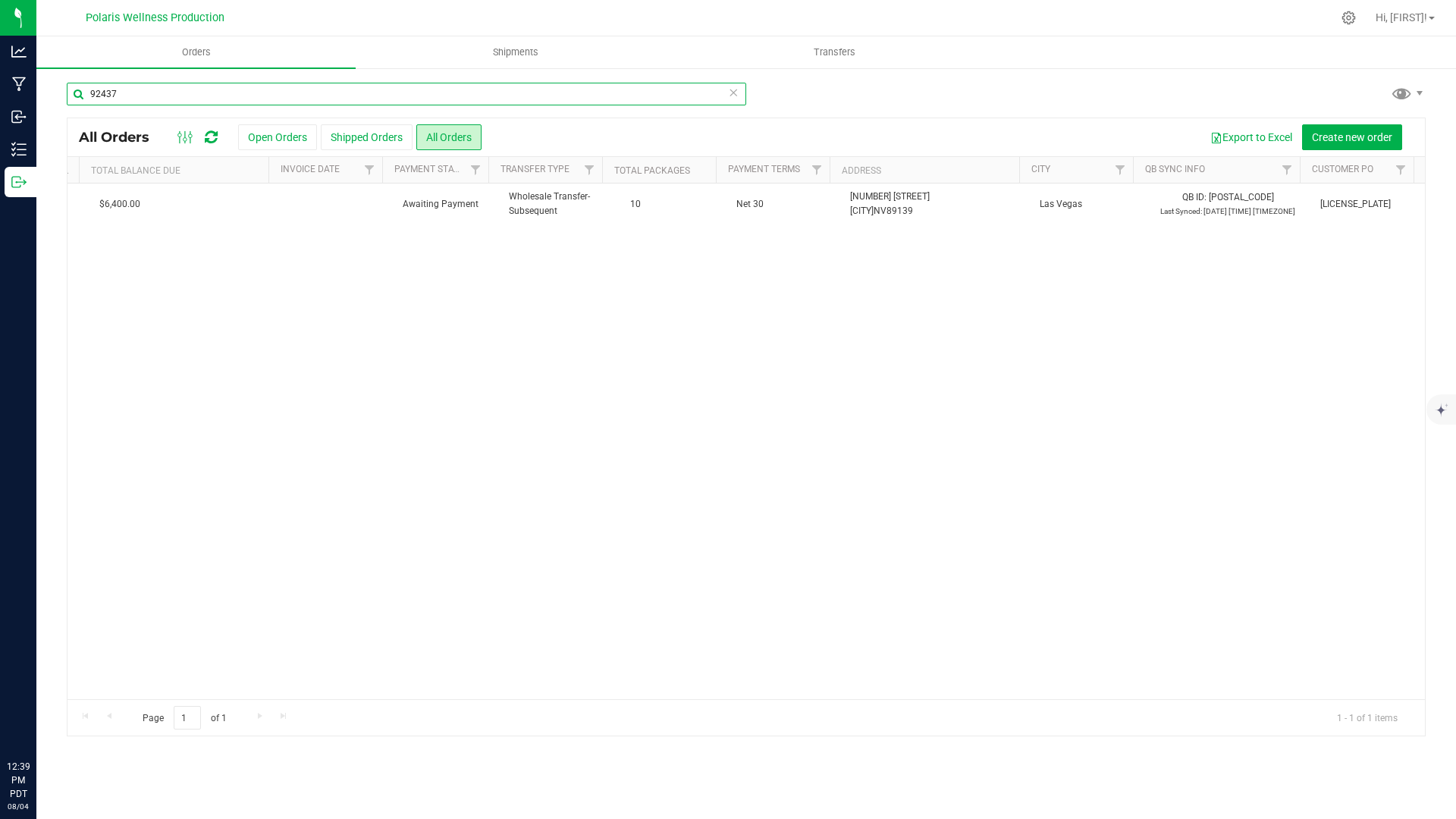 drag, startPoint x: 107, startPoint y: 94, endPoint x: 158, endPoint y: 96, distance: 51.0392 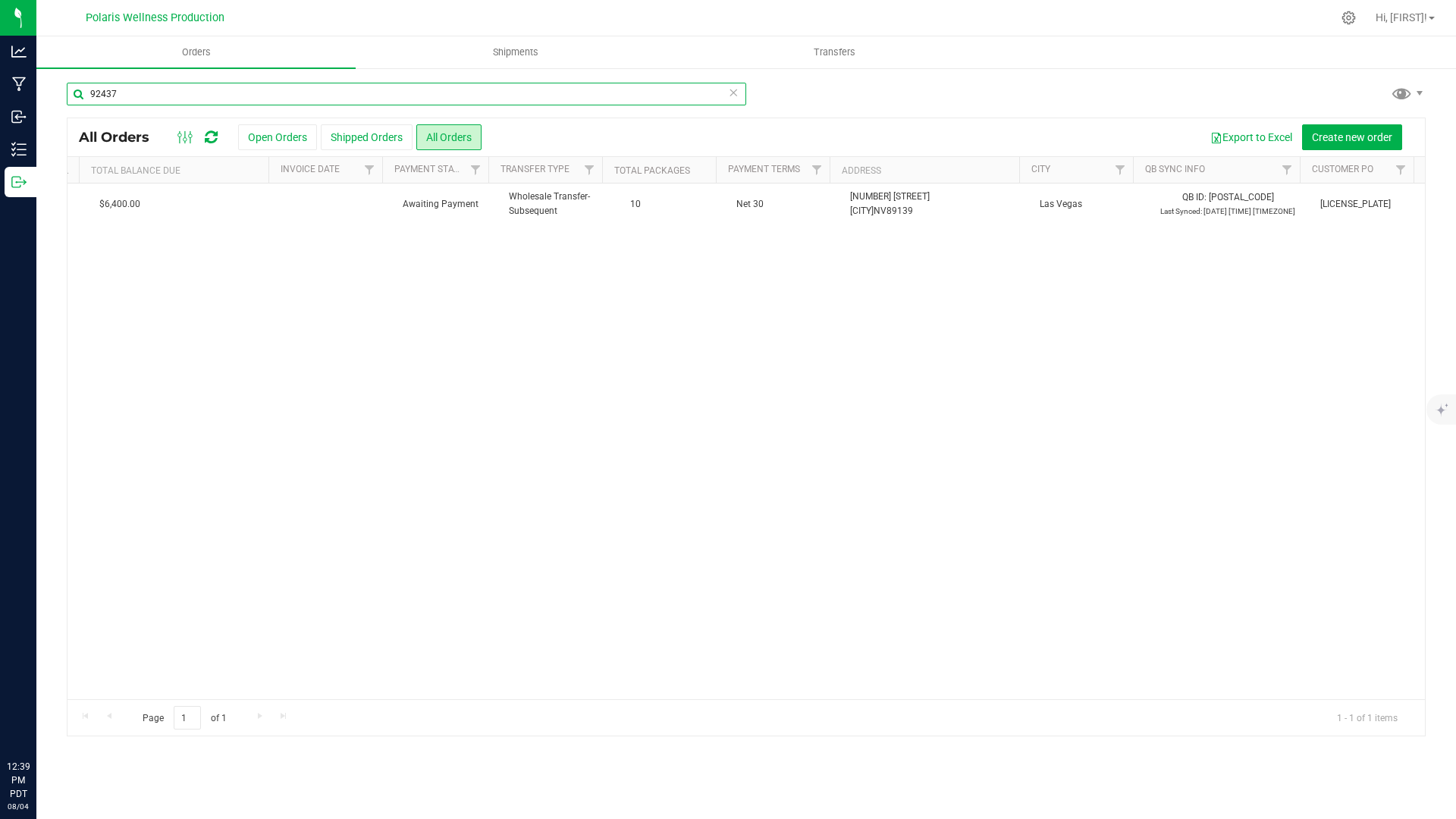 click on "92437" at bounding box center [406, 94] 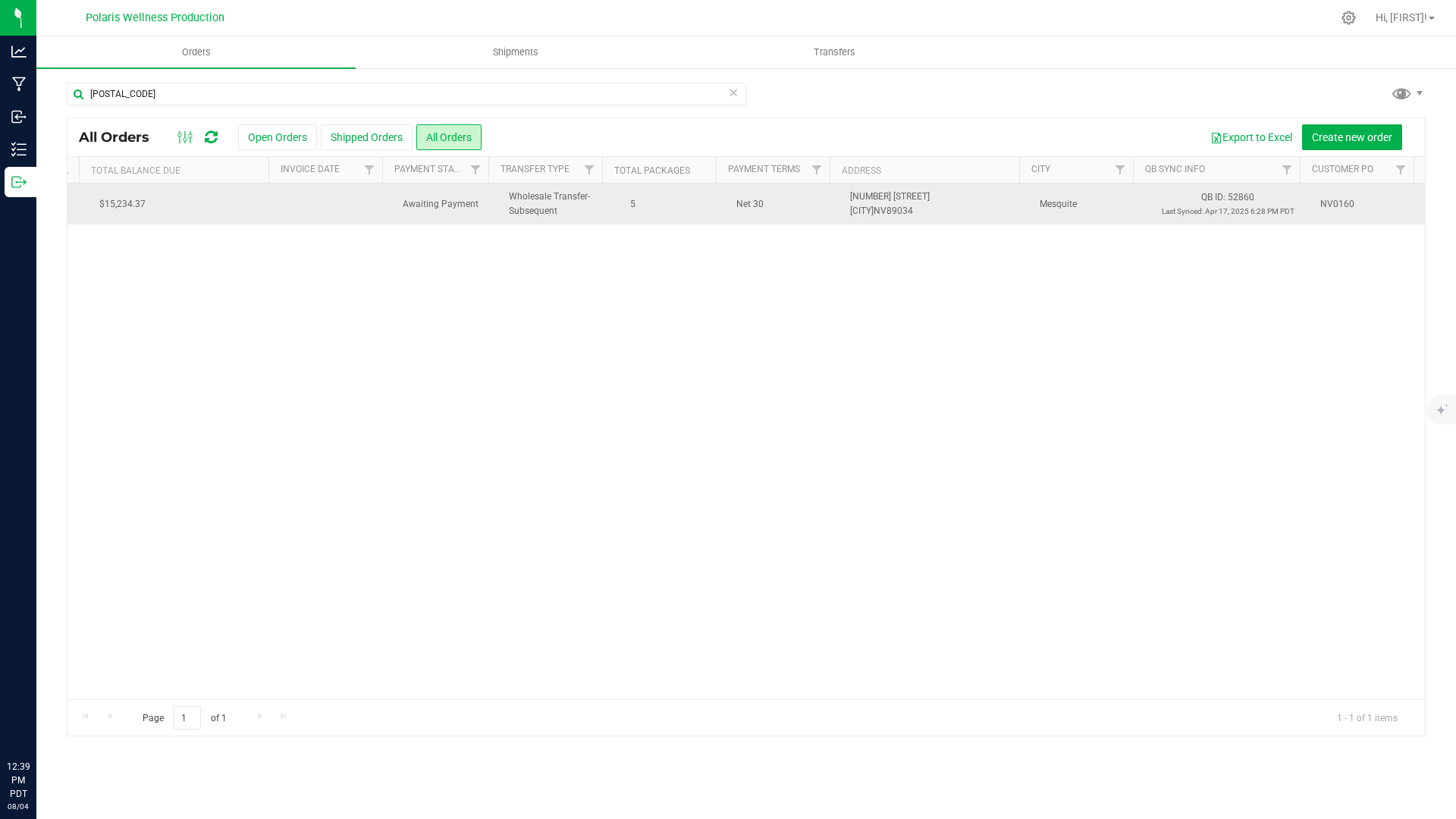 drag, startPoint x: 1307, startPoint y: 202, endPoint x: 1347, endPoint y: 202, distance: 40 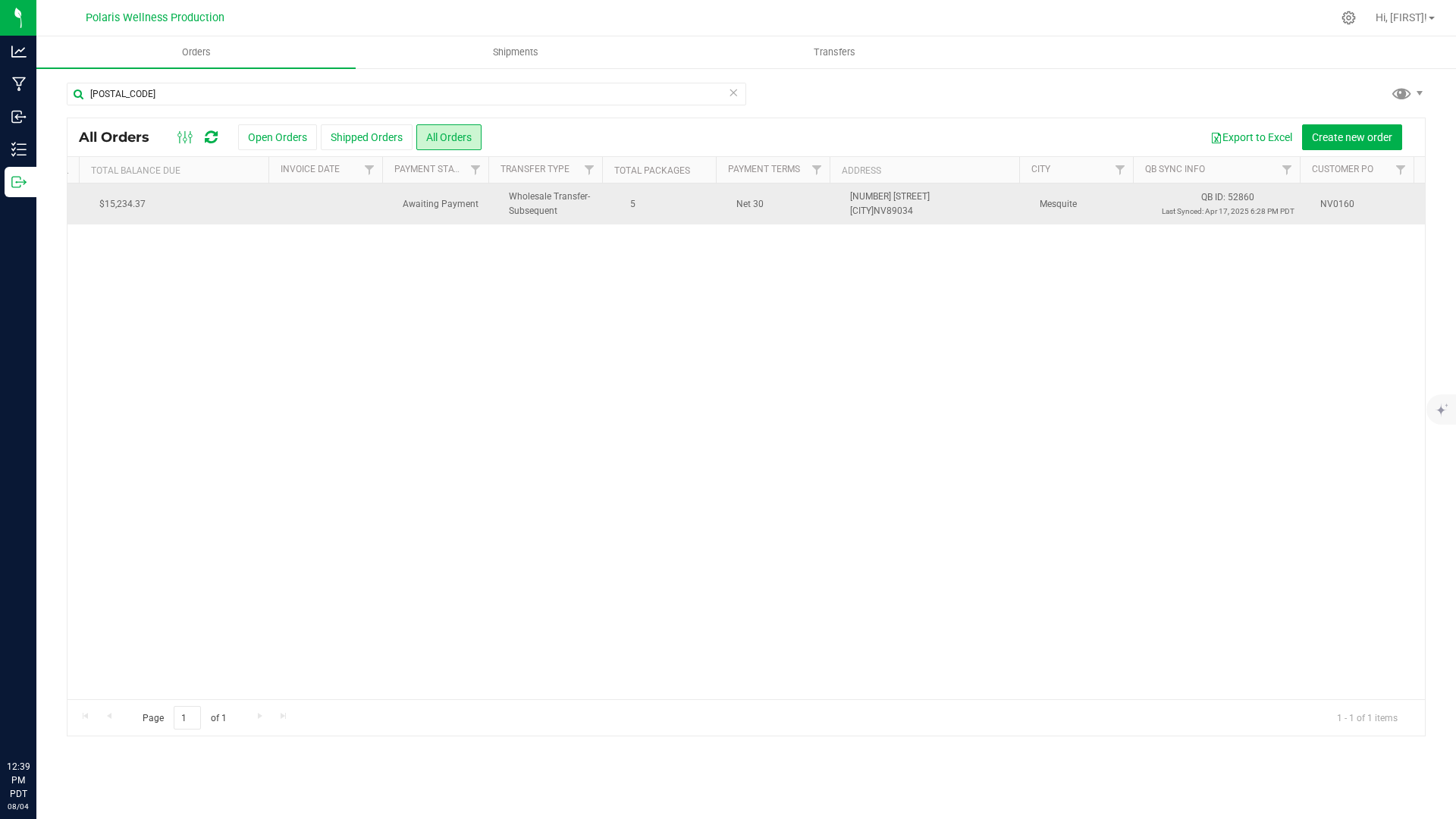 click on "NV0160" at bounding box center [1368, 204] 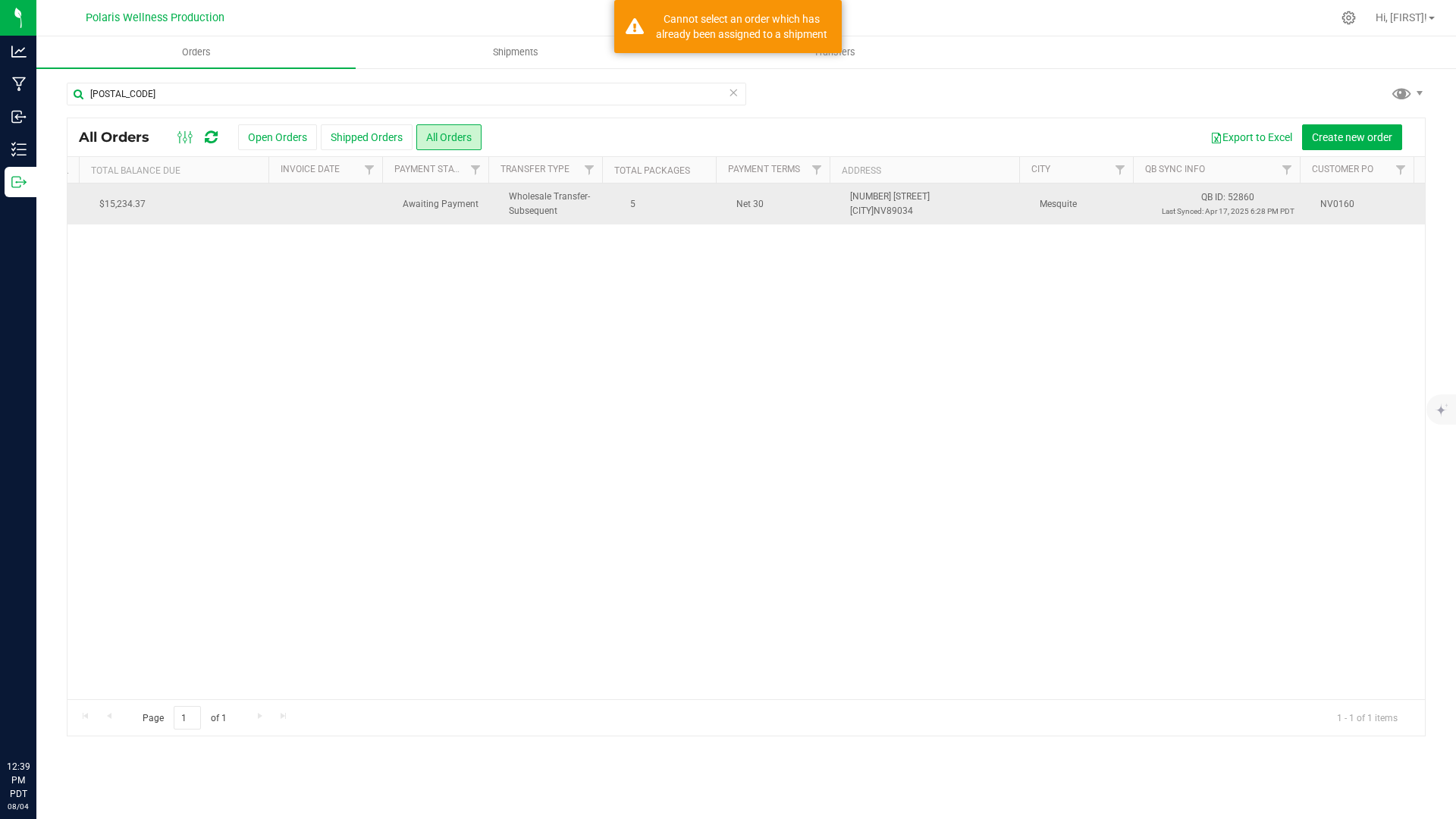 copy on "NV0160" 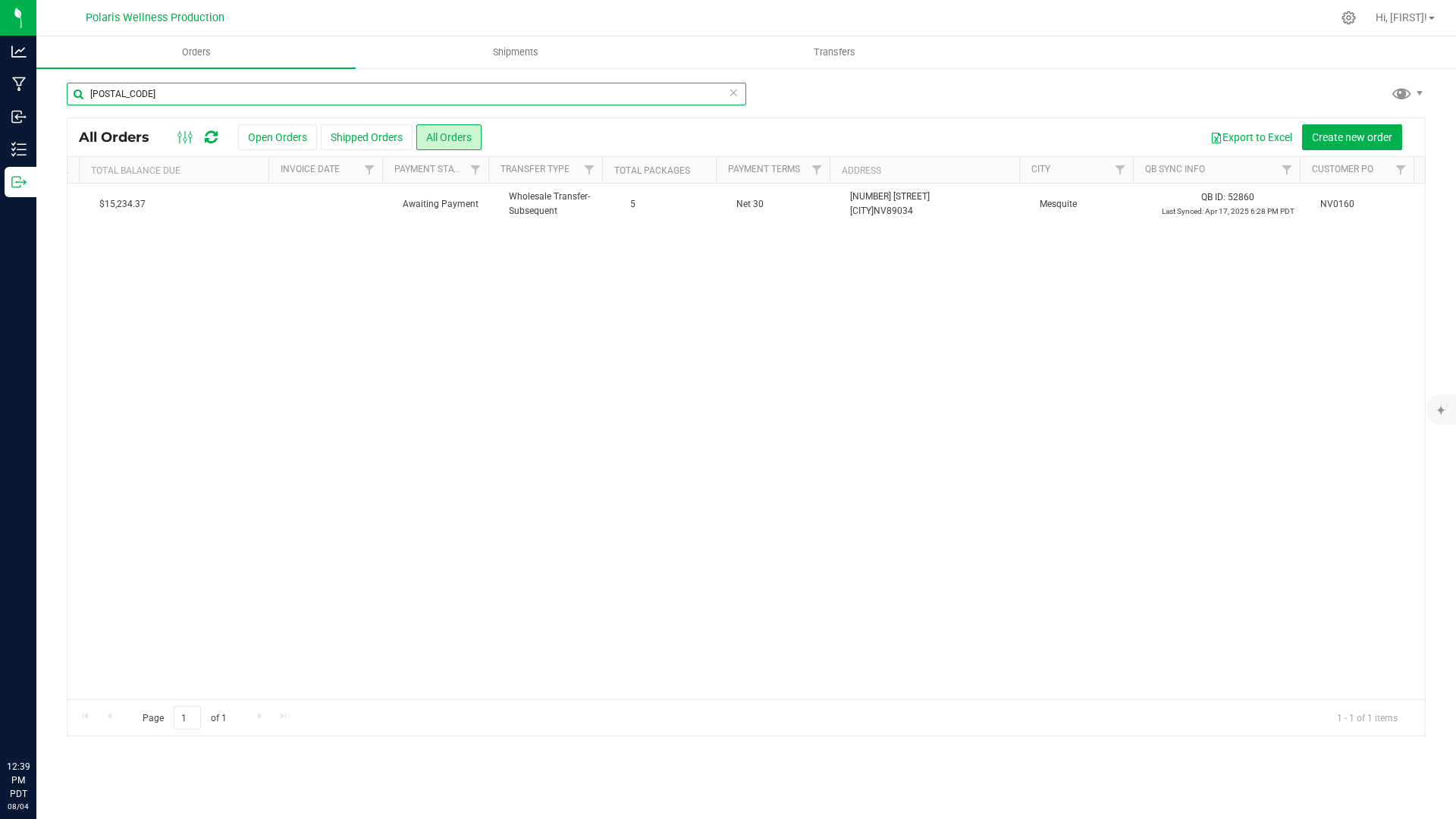 click on "[POSTAL_CODE]" at bounding box center (406, 94) 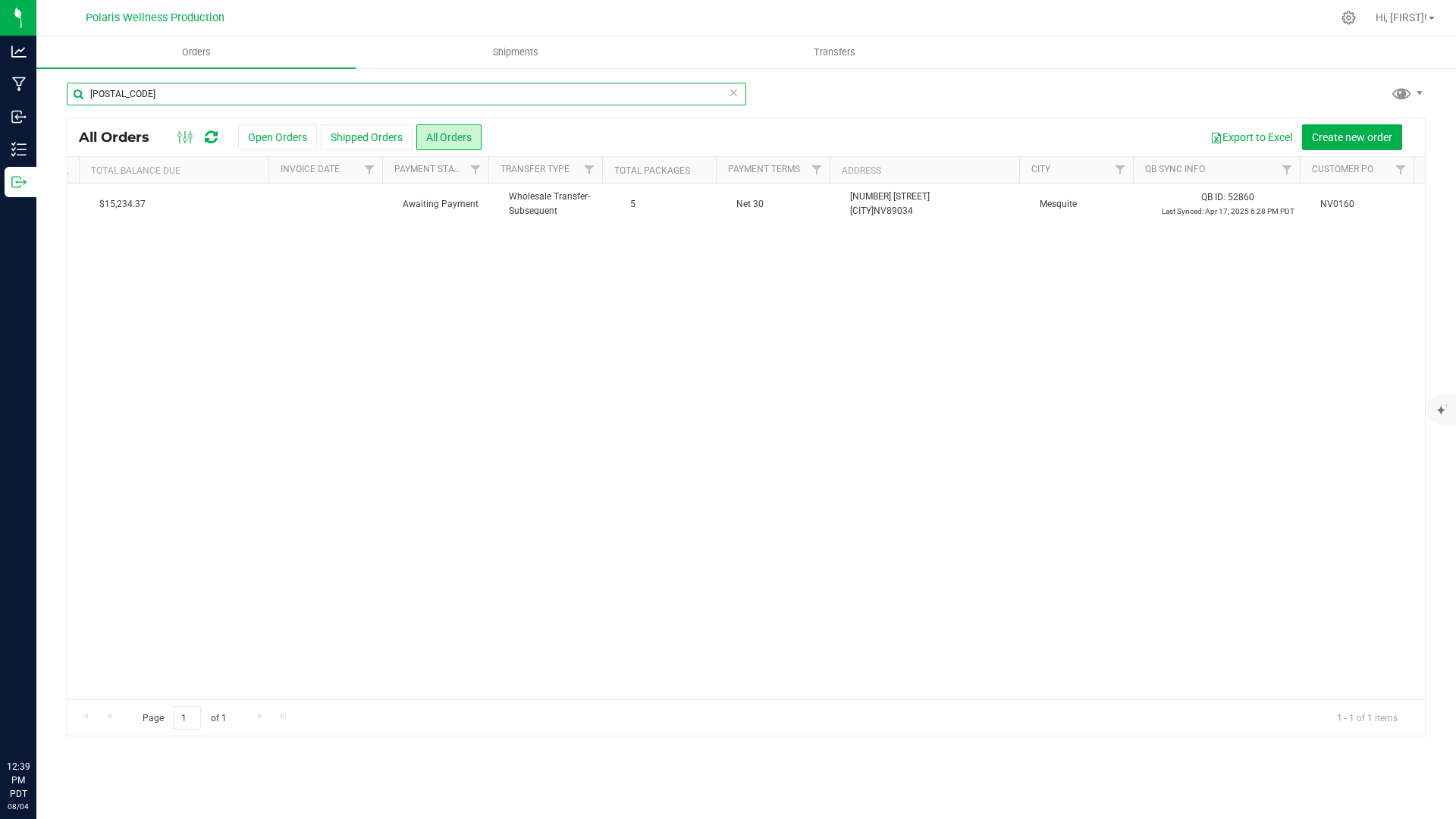 drag, startPoint x: 101, startPoint y: 93, endPoint x: 262, endPoint y: 87, distance: 161.11176 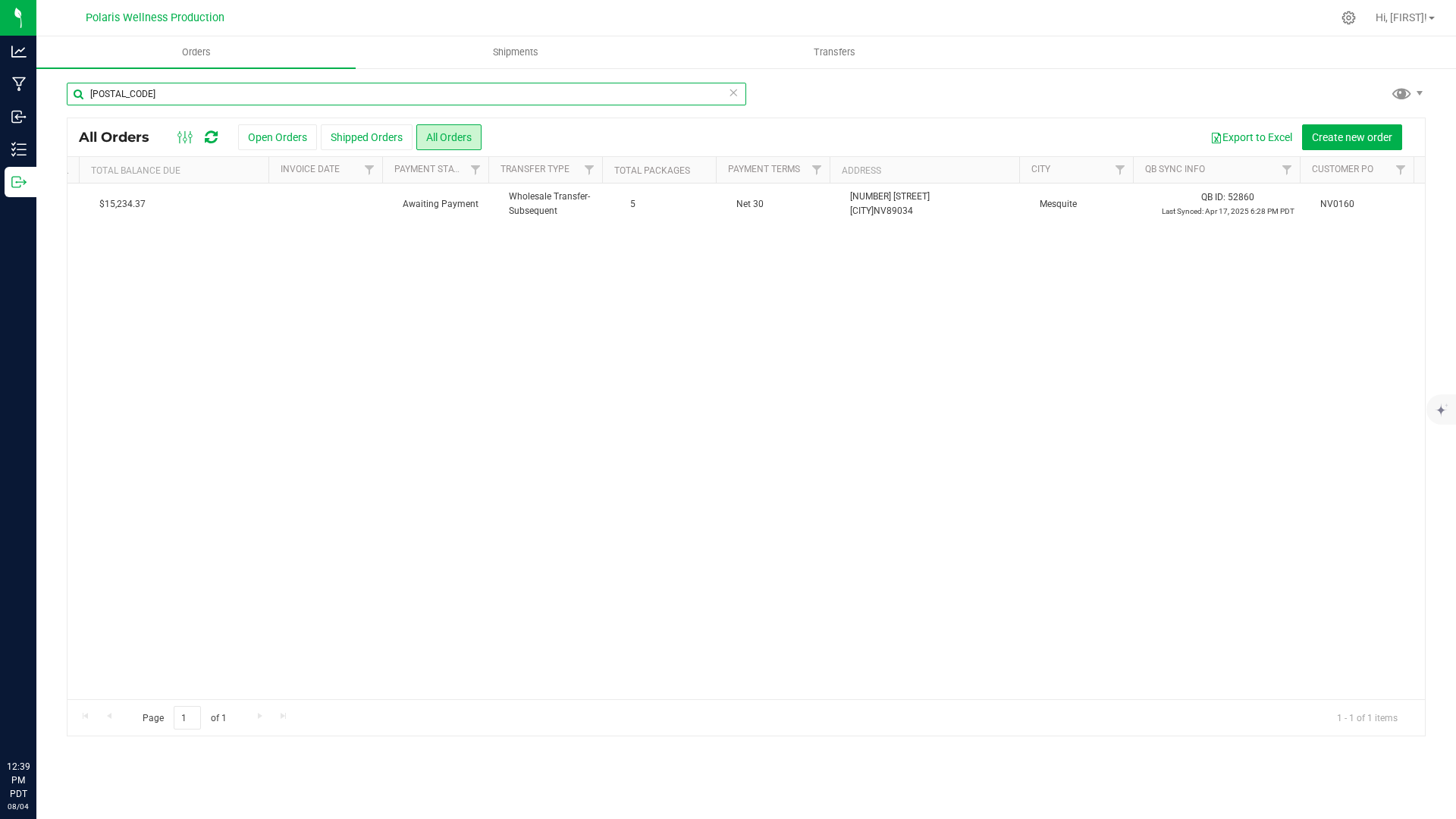 click on "[POSTAL_CODE]" at bounding box center (406, 94) 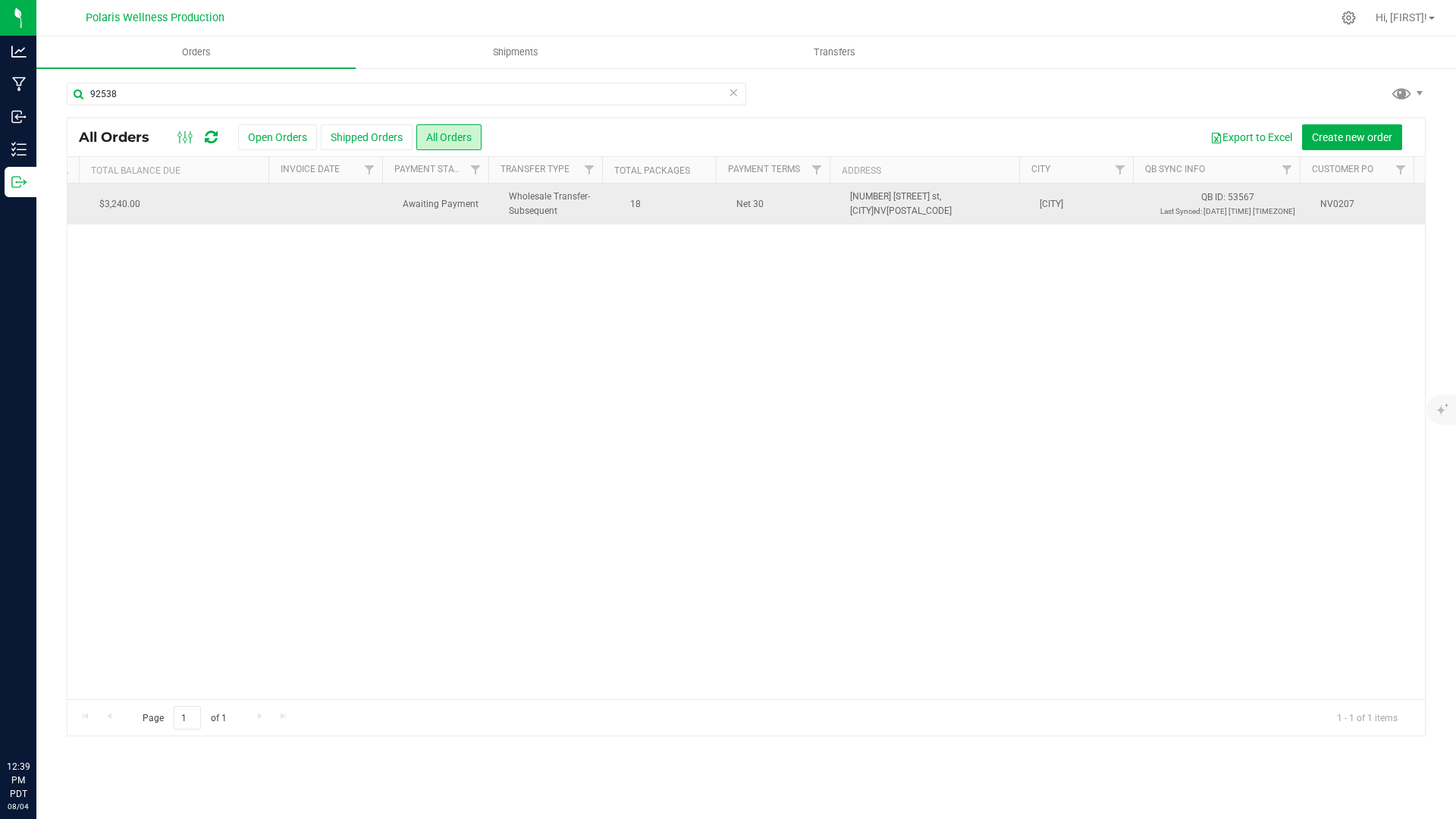 drag, startPoint x: 1311, startPoint y: 203, endPoint x: 1385, endPoint y: 208, distance: 74.16873 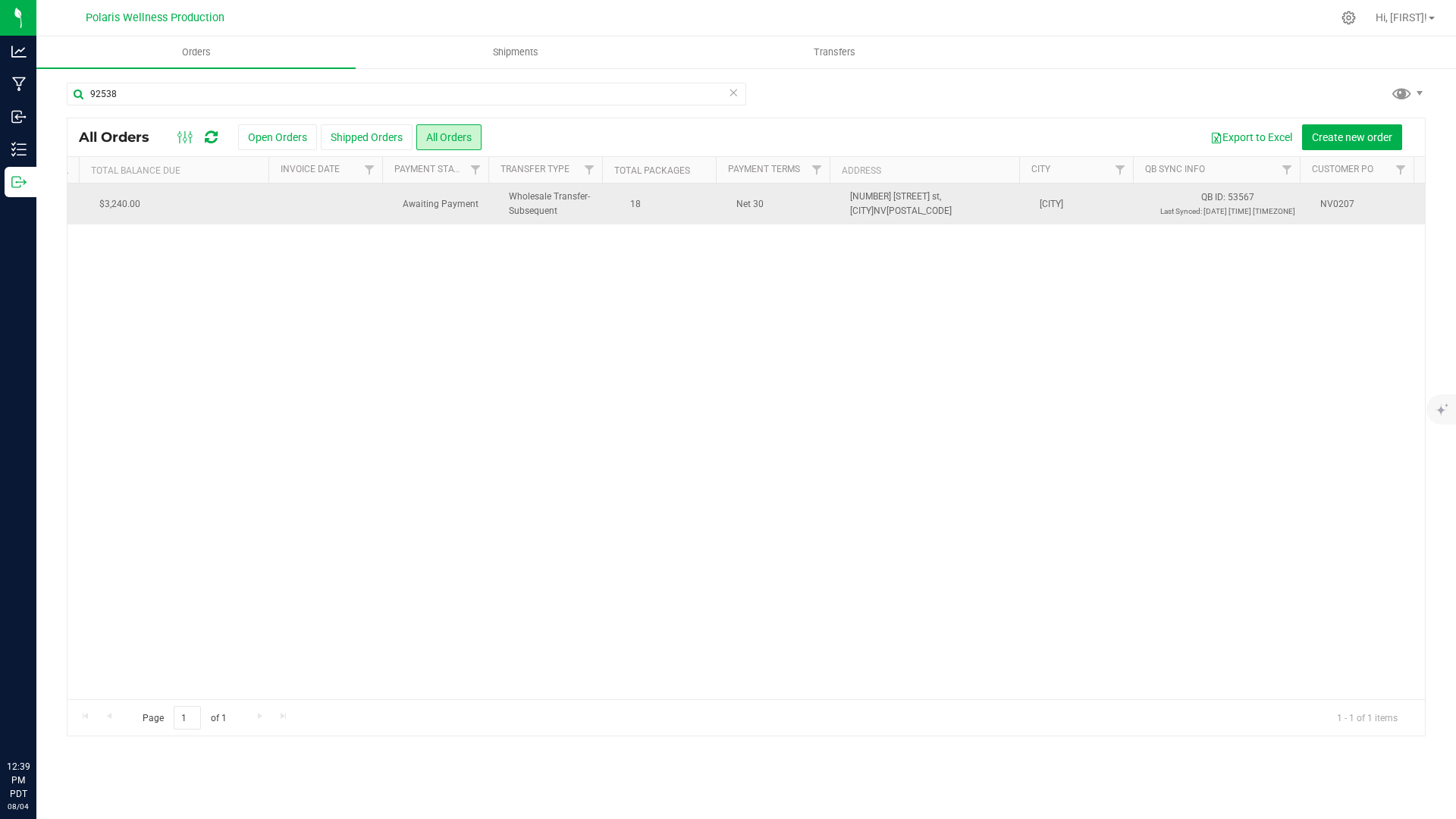 click on "NV0207" at bounding box center [1368, 204] 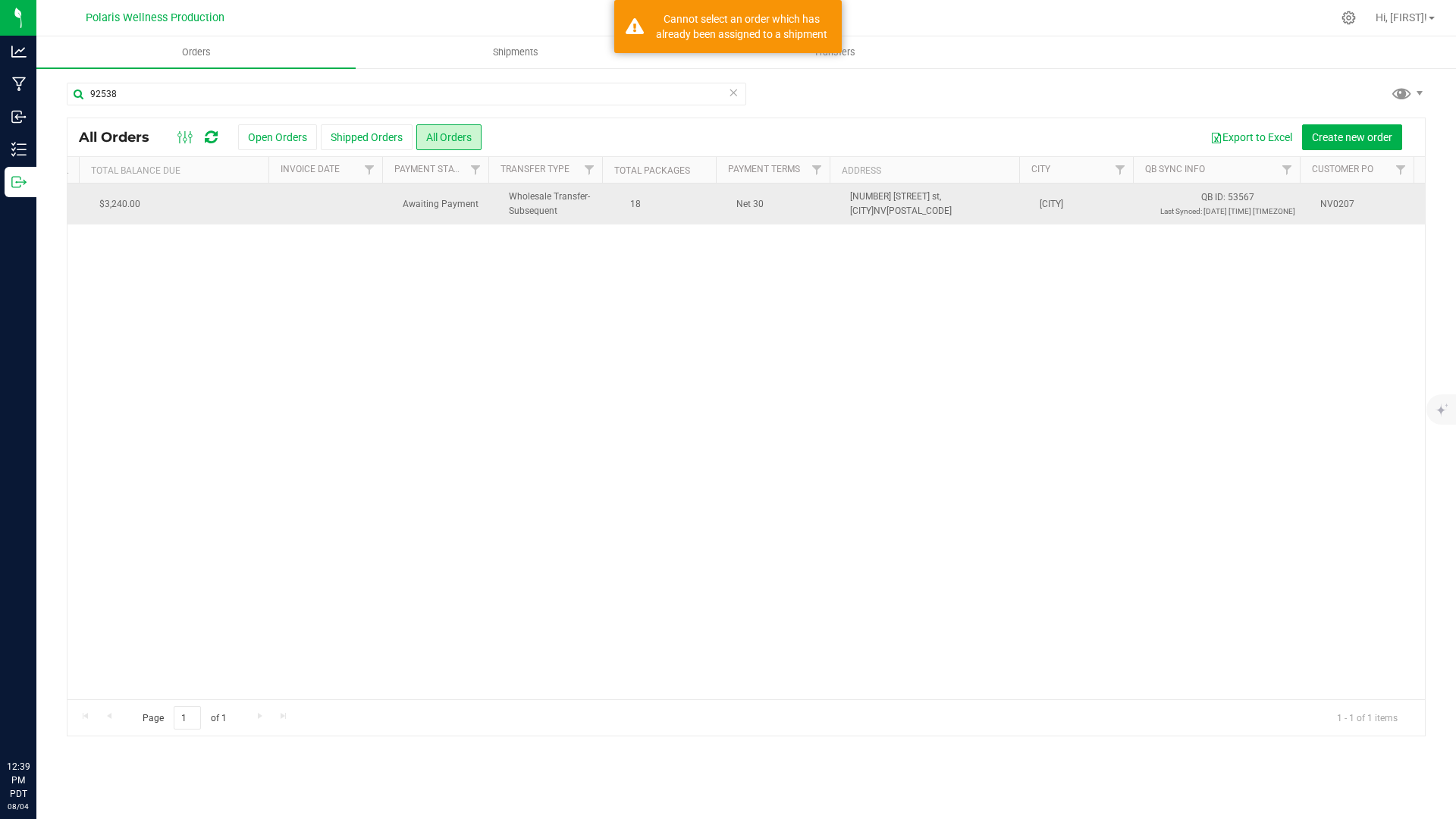 copy on "NV0207" 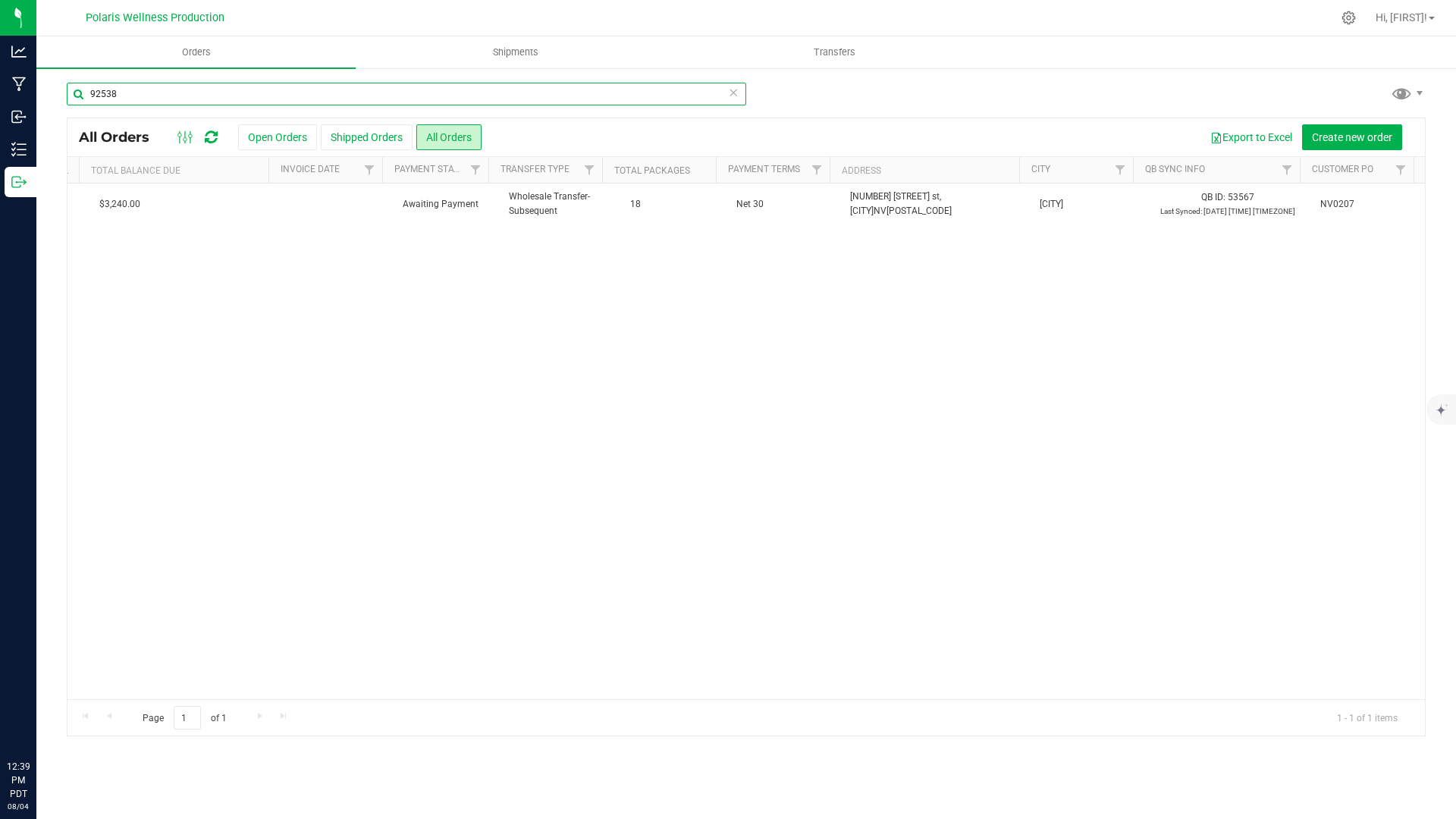 drag, startPoint x: 102, startPoint y: 94, endPoint x: 181, endPoint y: 103, distance: 79.51101 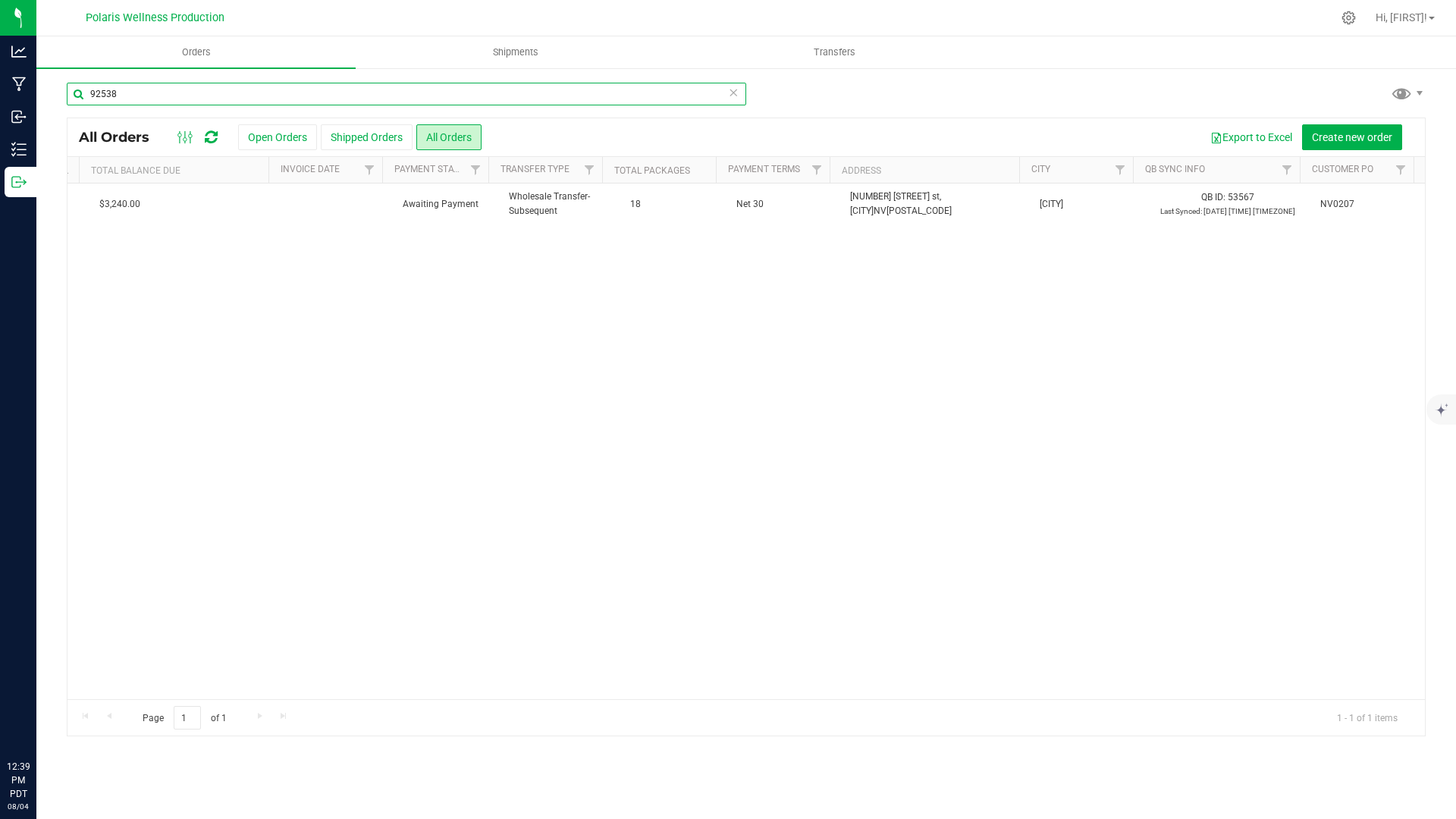 click on "92538" at bounding box center [406, 94] 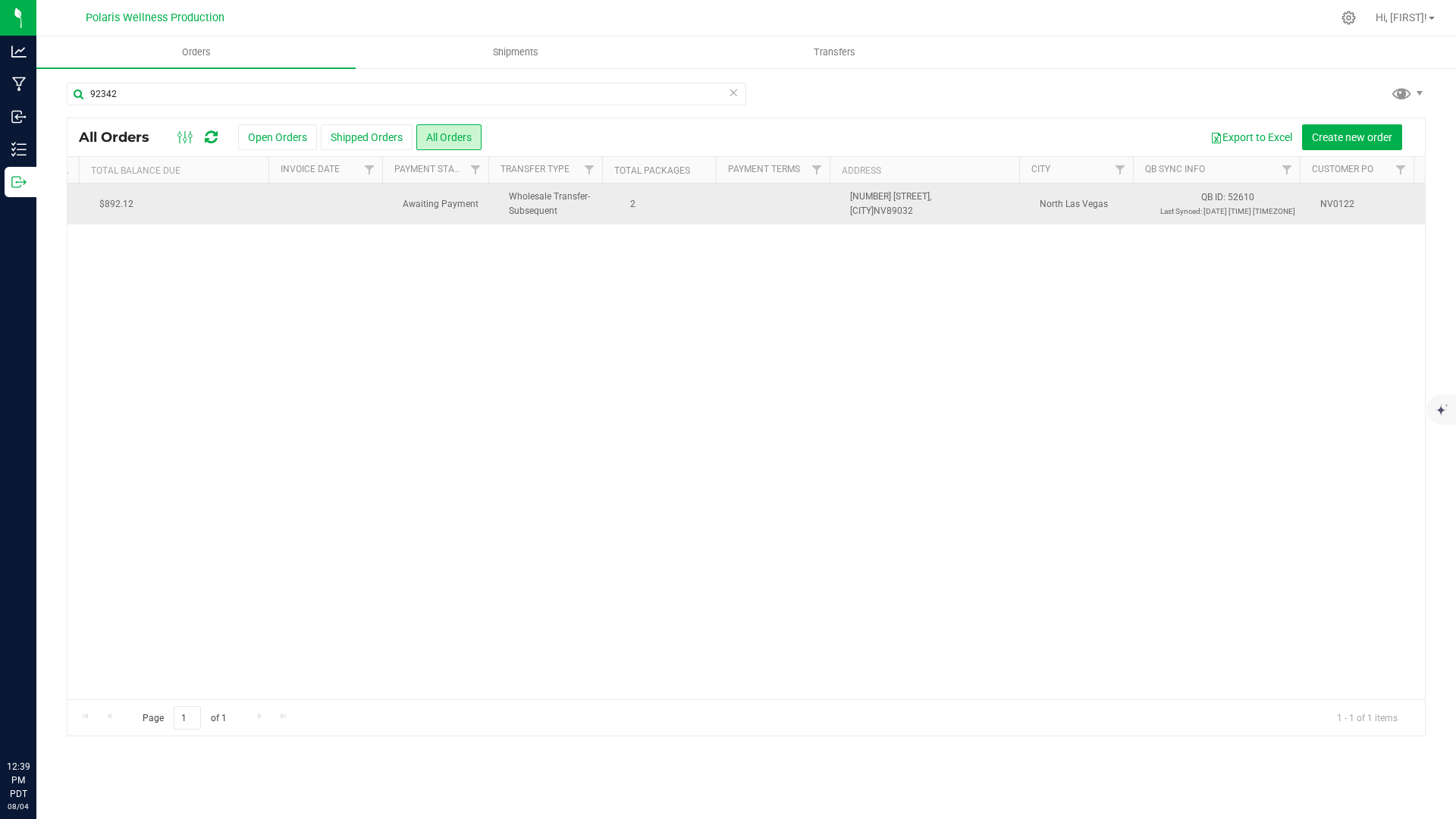 drag, startPoint x: 1310, startPoint y: 206, endPoint x: 1370, endPoint y: 207, distance: 60.00833 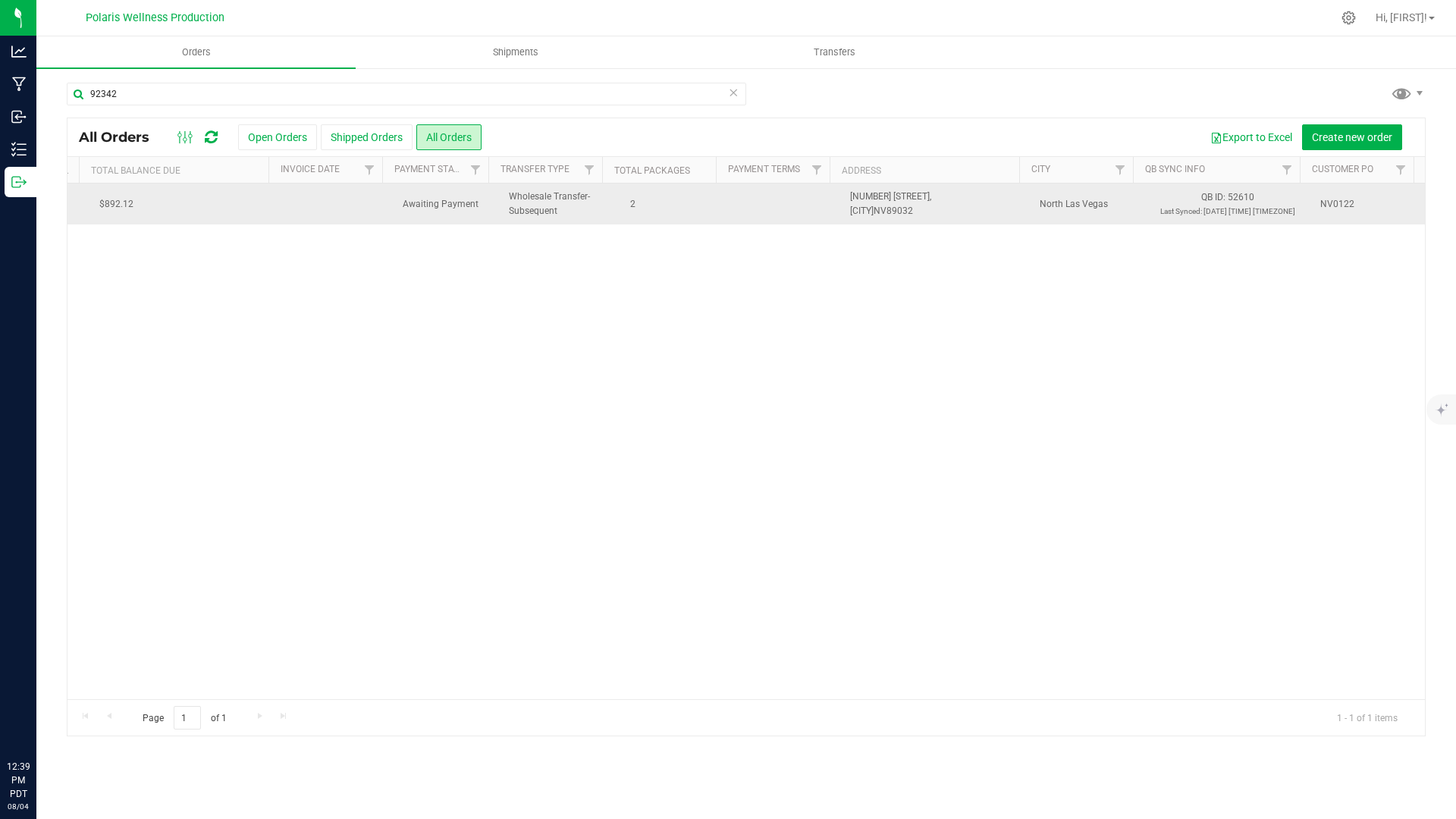 click on "NV0122" at bounding box center [1368, 204] 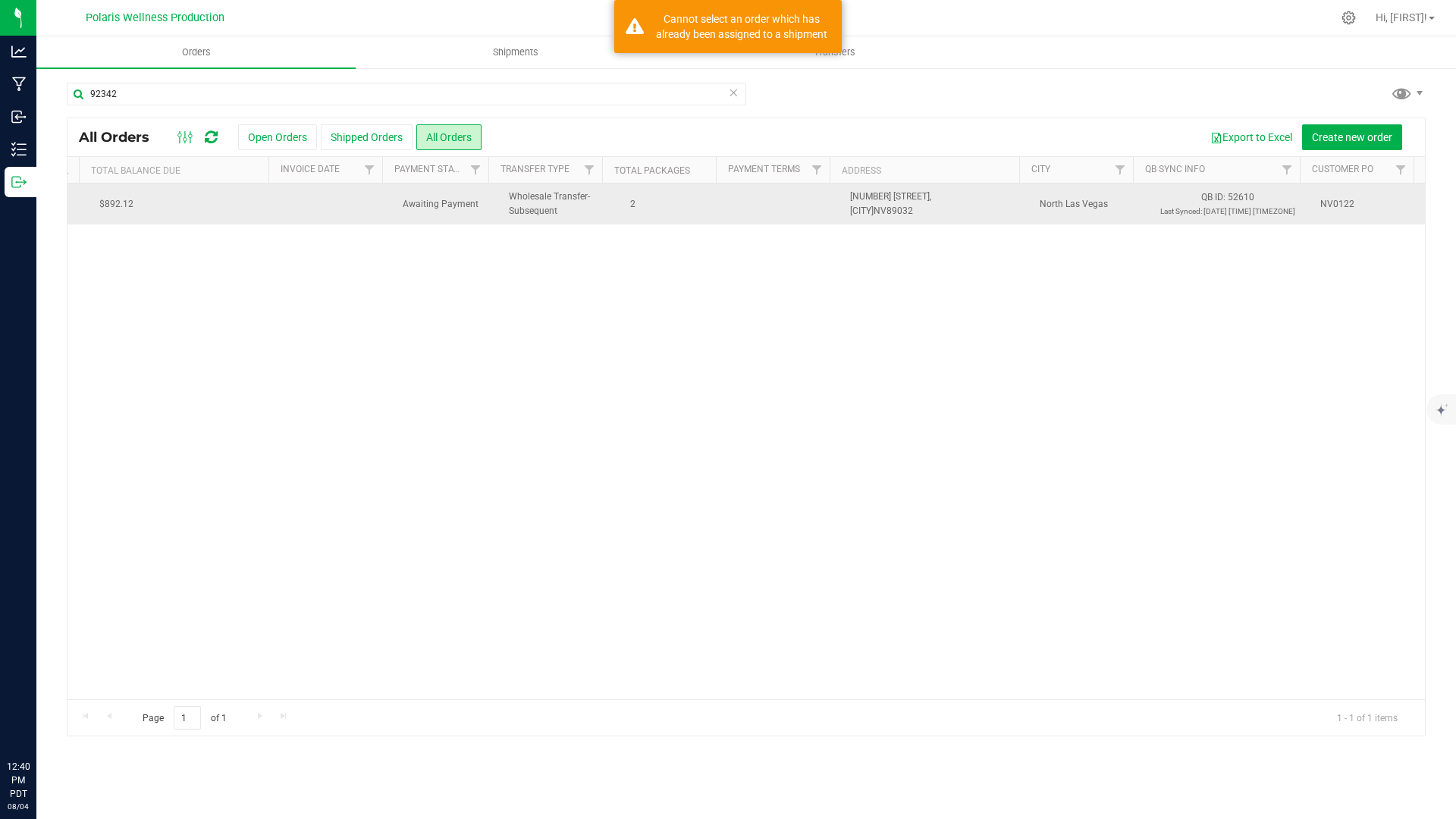 copy on "NV0122" 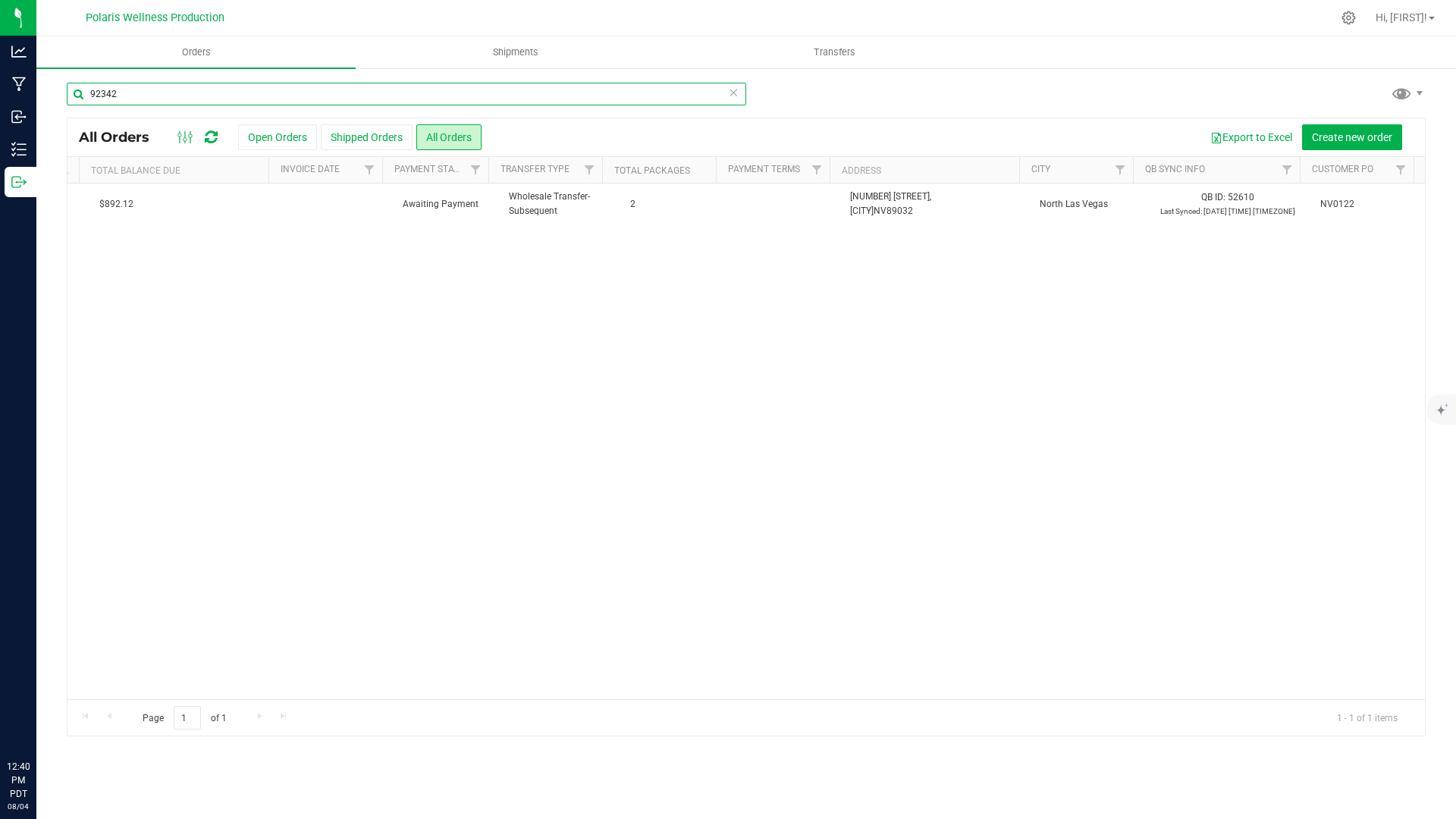 click on "92342" at bounding box center [406, 94] 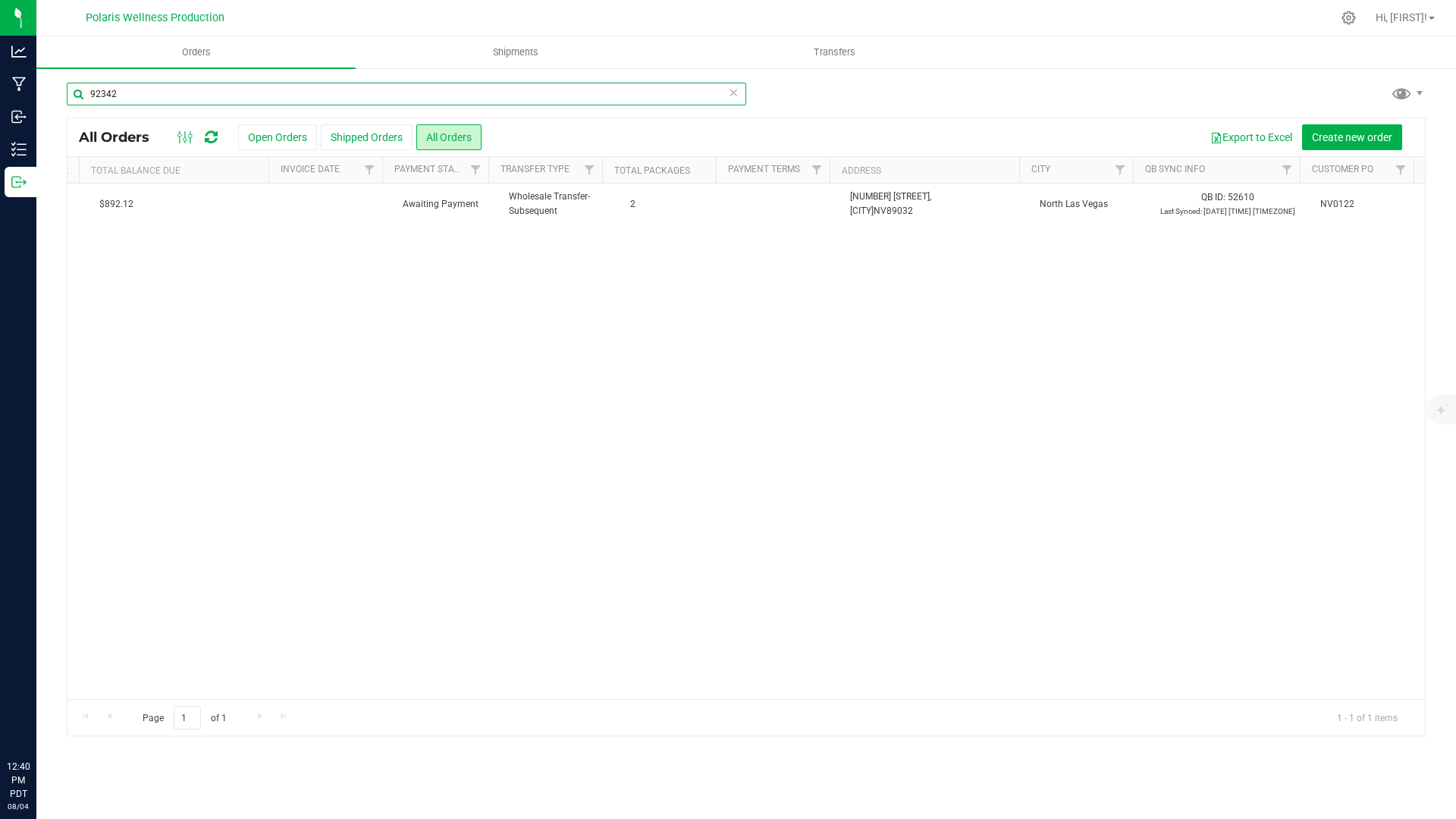 click on "92342" at bounding box center [406, 94] 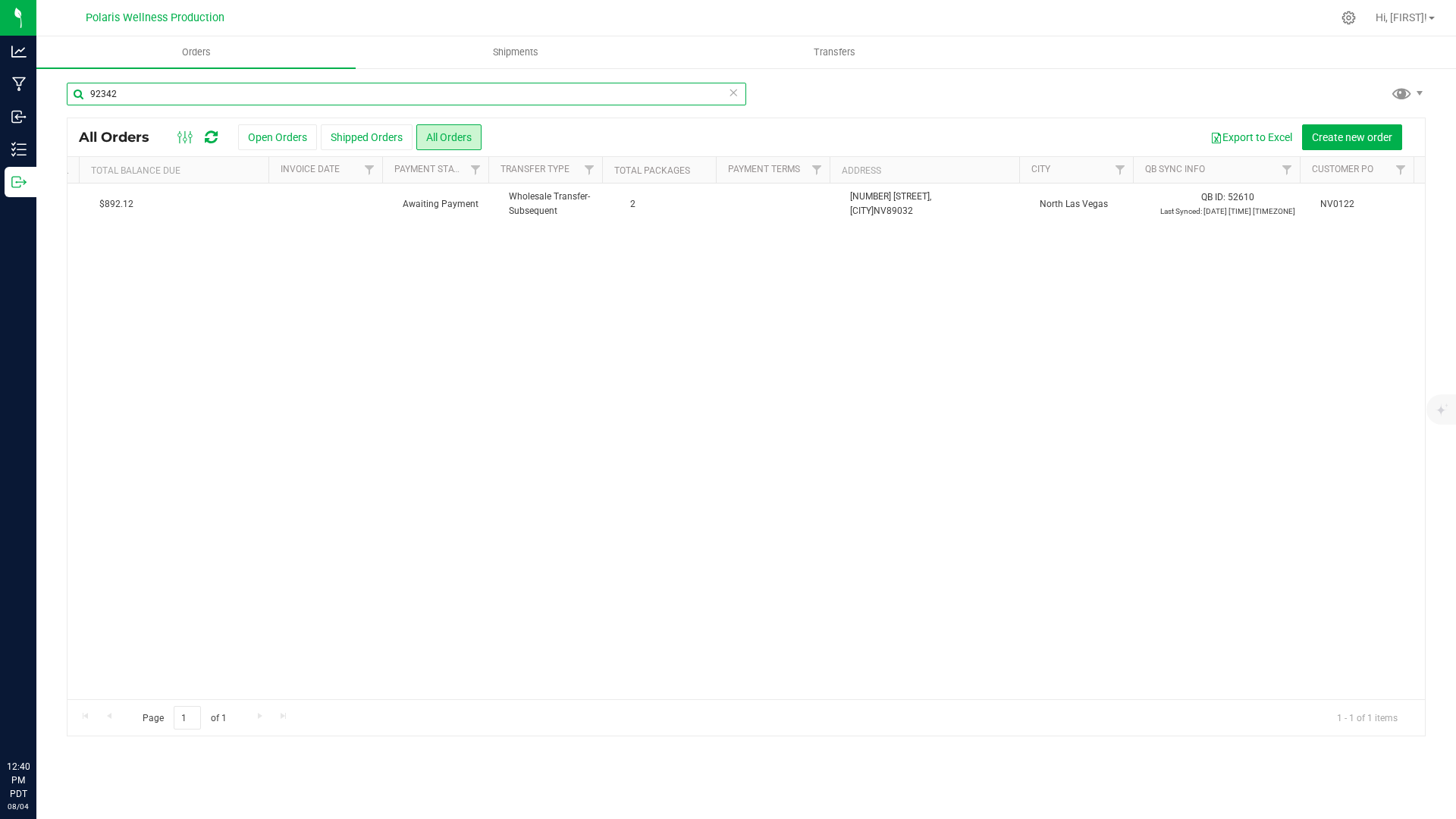 click on "92342" at bounding box center (406, 94) 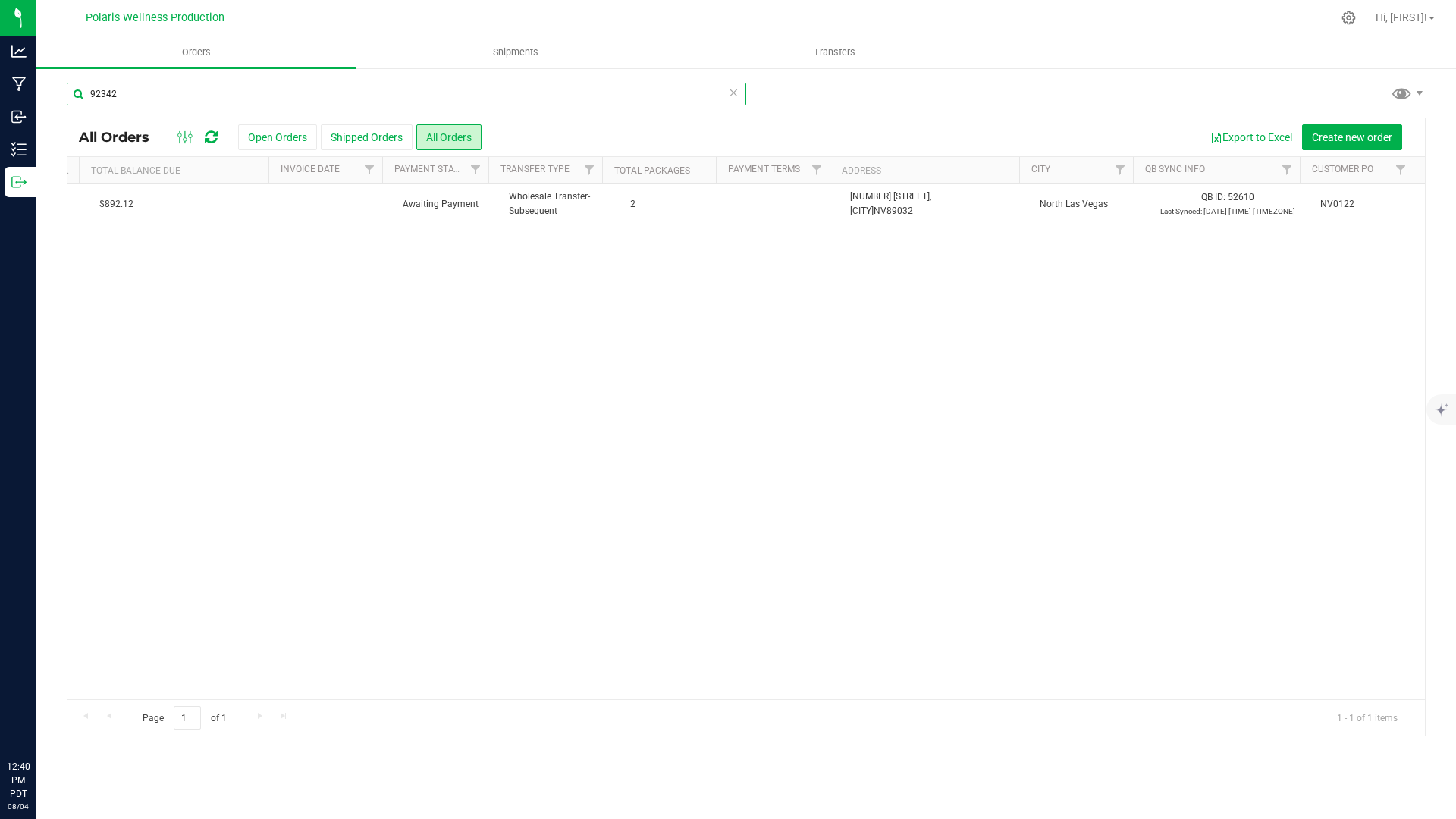 click on "92342" at bounding box center (406, 94) 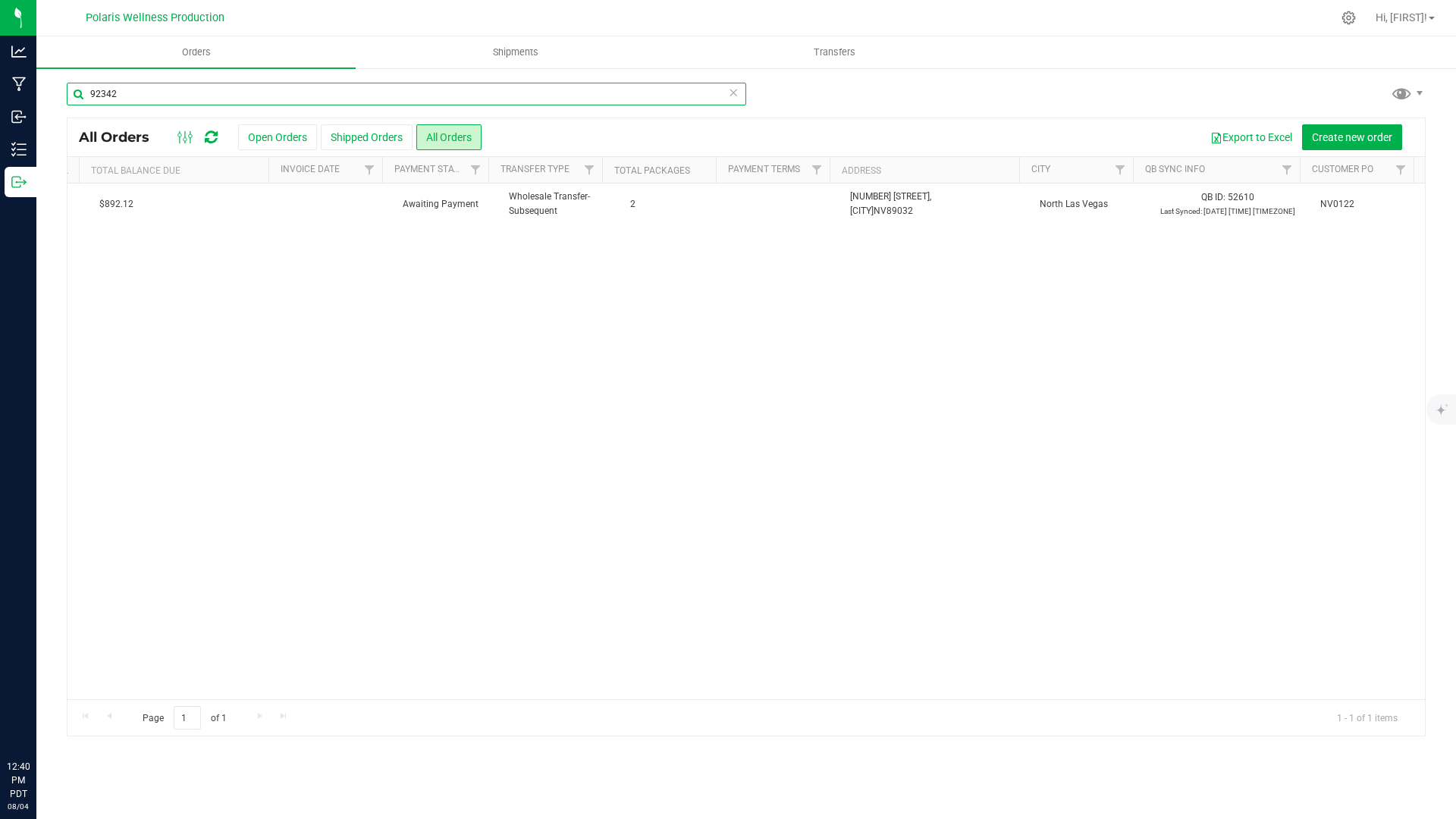 click on "92342" at bounding box center (406, 94) 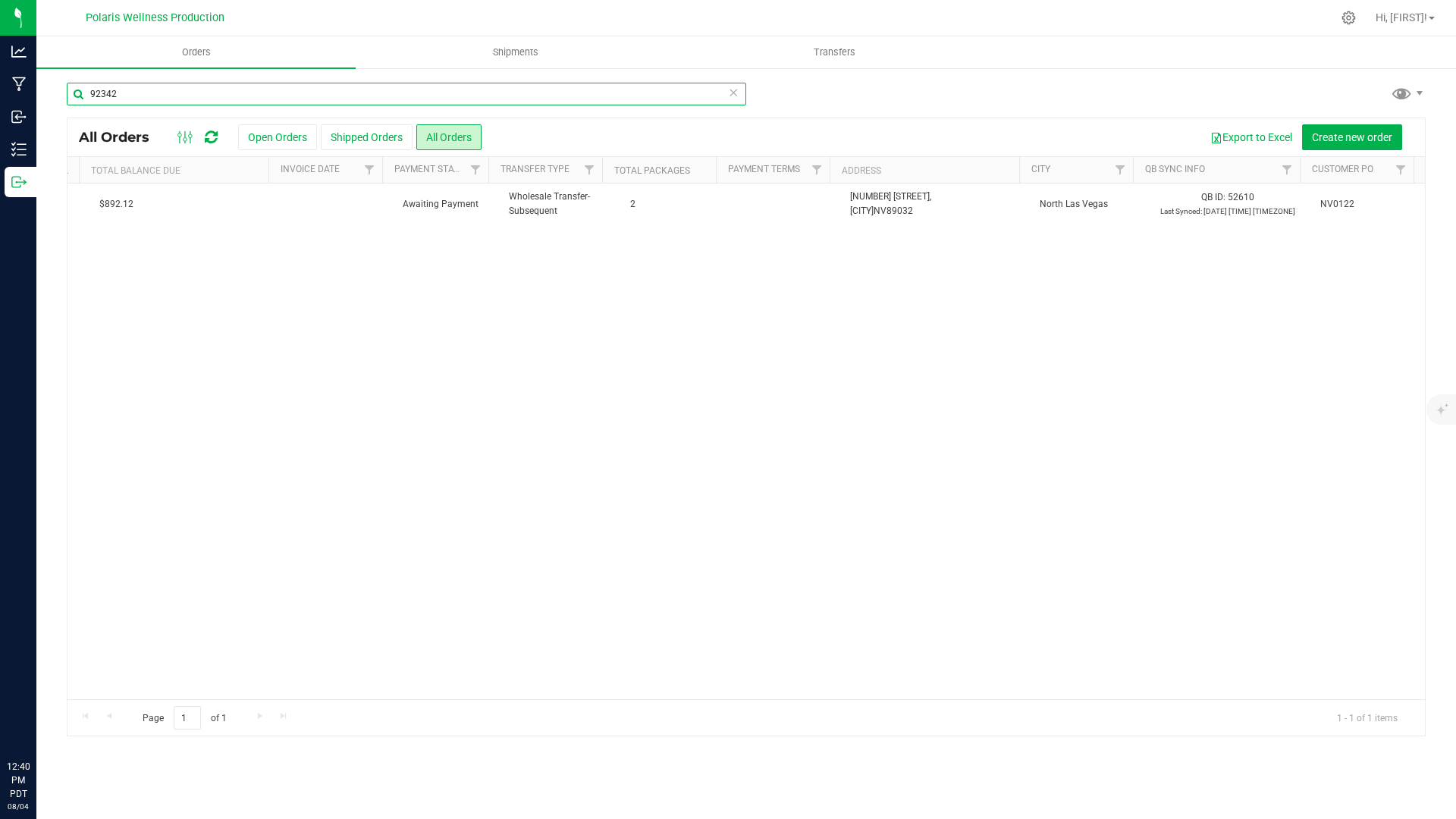 click on "92342" at bounding box center [406, 94] 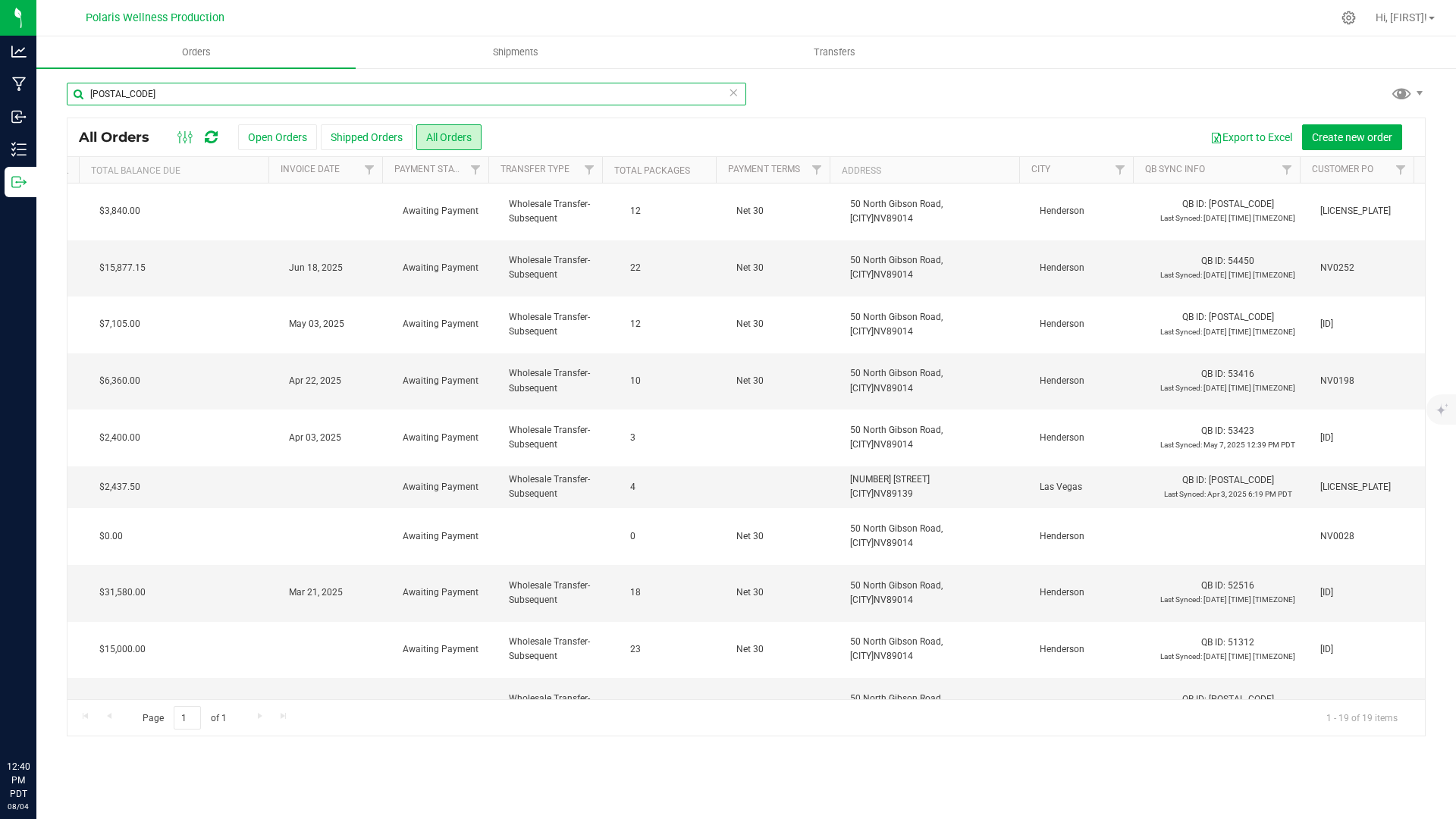 click on "[POSTAL_CODE]" at bounding box center [406, 94] 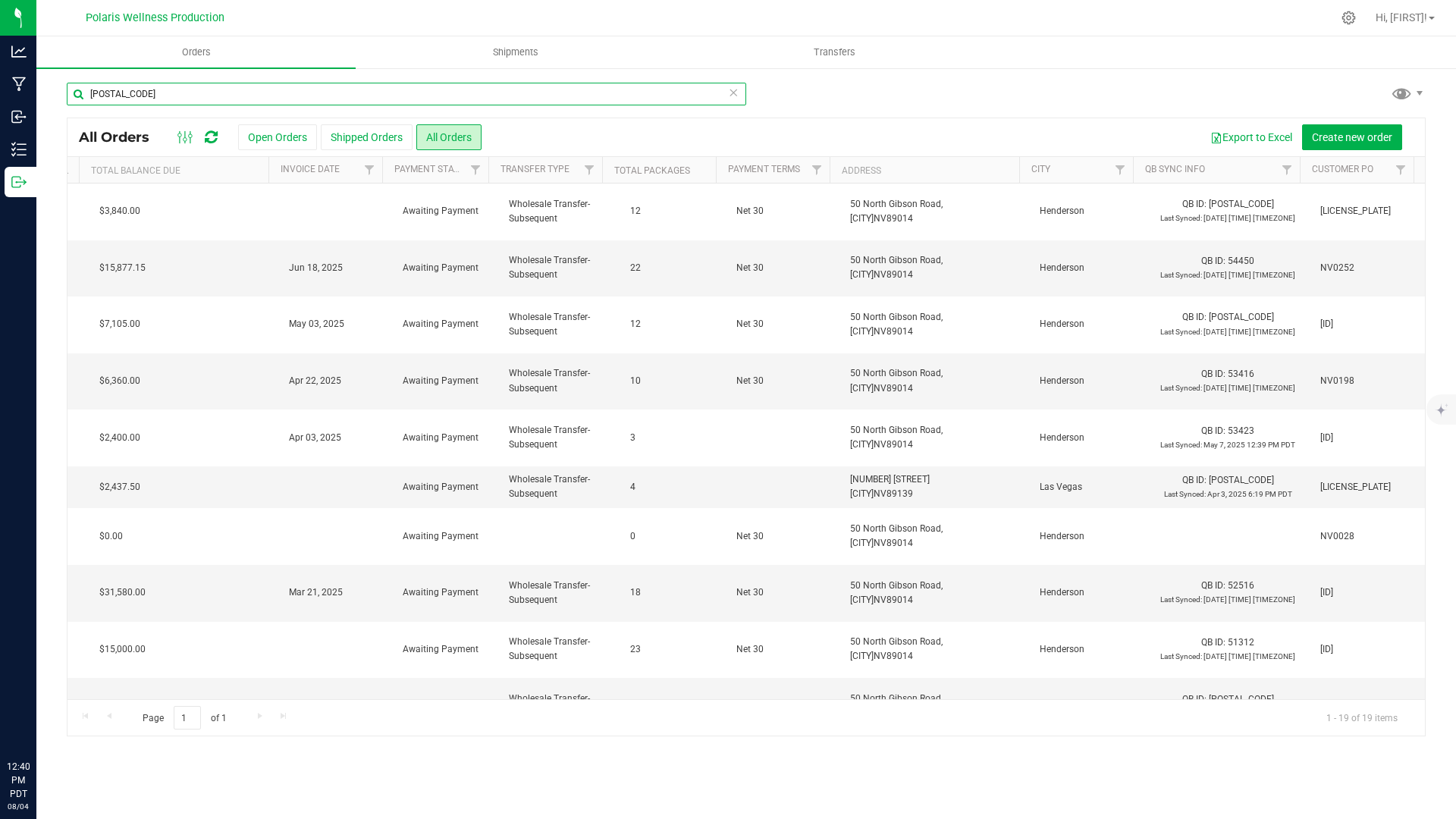drag, startPoint x: 155, startPoint y: 96, endPoint x: -37, endPoint y: 91, distance: 192.06509 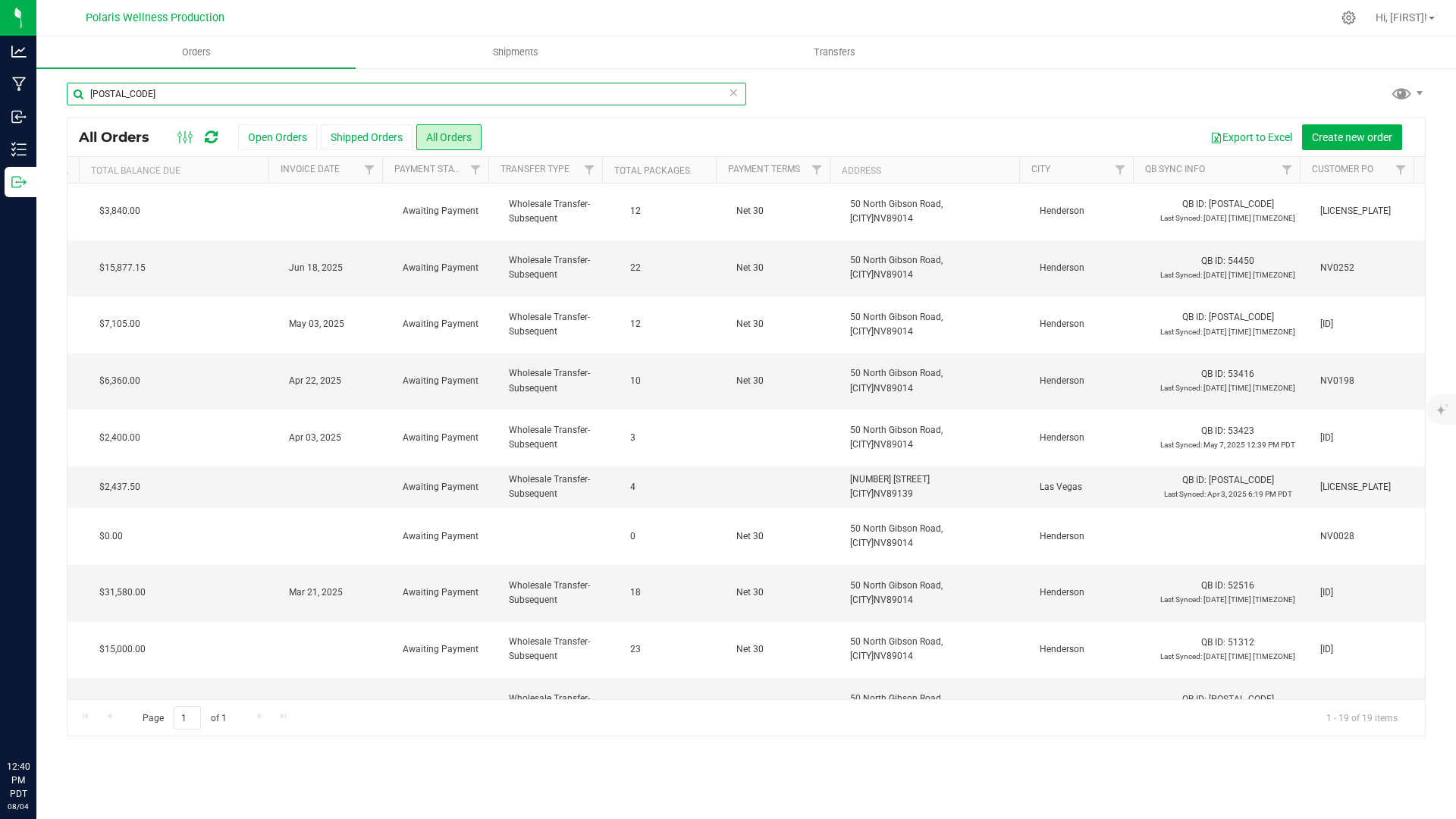 click on "Analytics Manufacturing Inbound Inventory Outbound [TIME] [TIMEZONE] [DATE]  [DATE]   Polaris Wellness Production   Hi, [FIRST]!
Orders
Shipments
Transfers
[POSTAL_CODE]
All Orders" at bounding box center (728, 410) 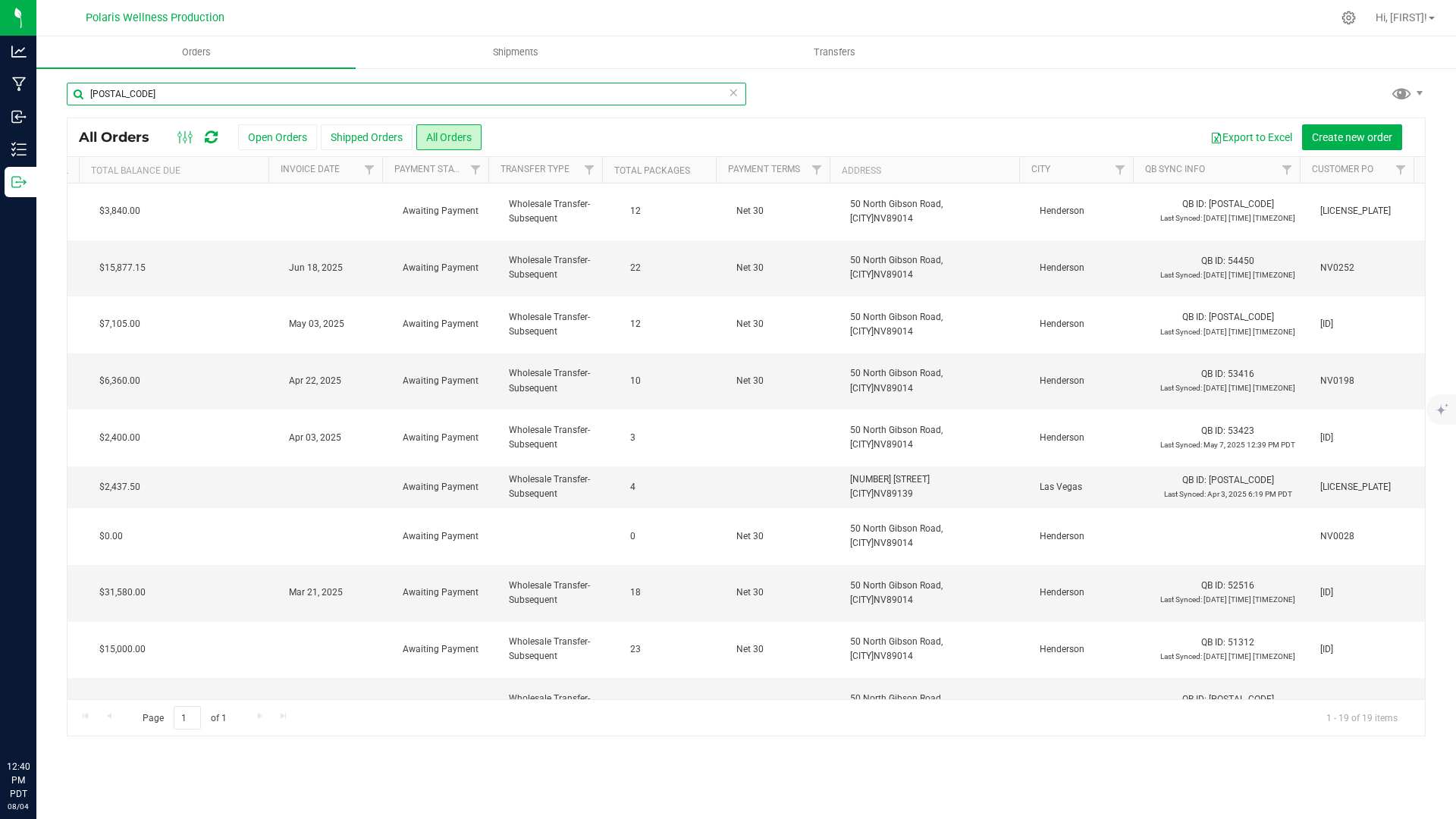 drag, startPoint x: 137, startPoint y: 86, endPoint x: 142, endPoint y: 94, distance: 9.433981 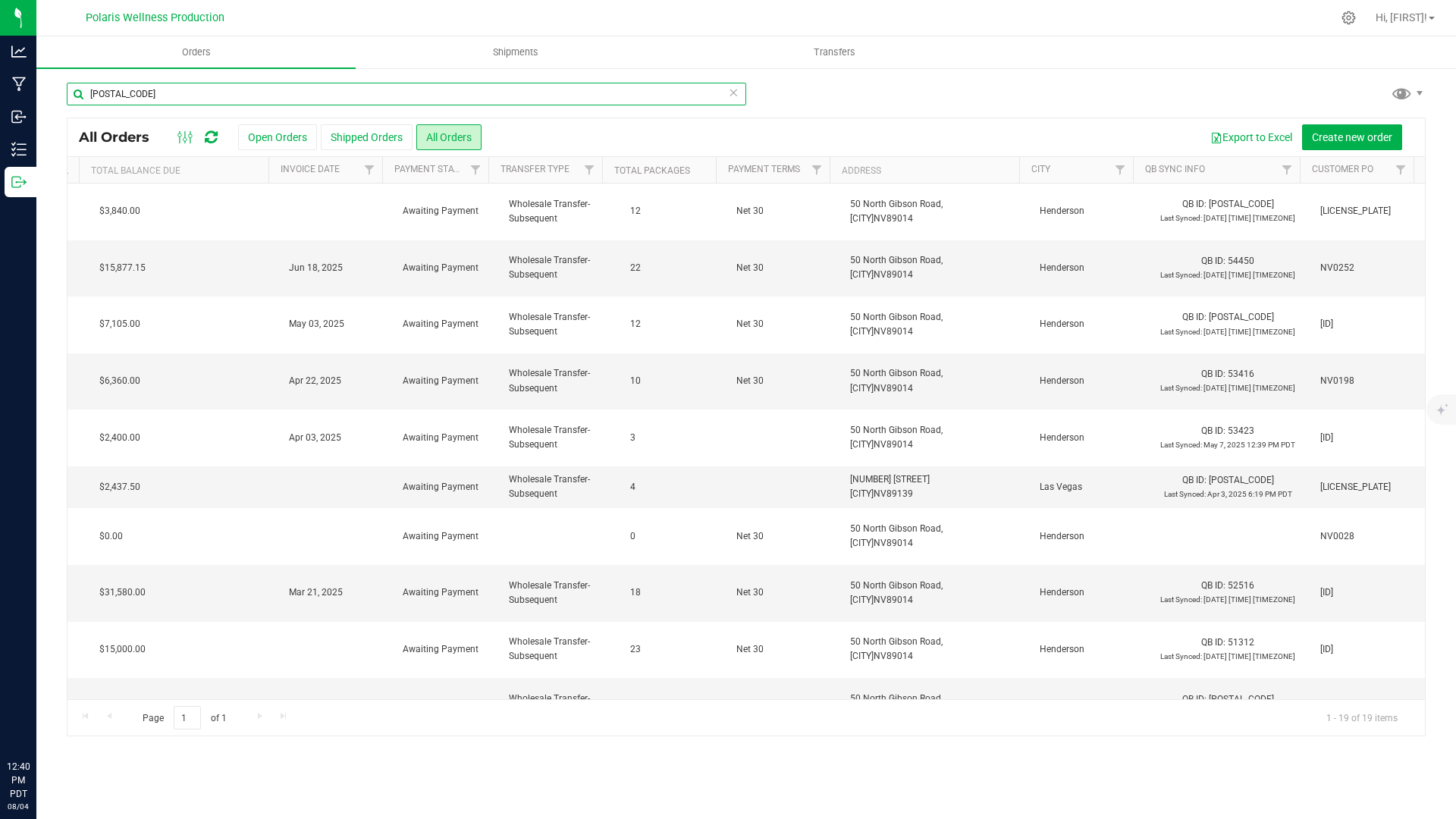 click on "[POSTAL_CODE]" at bounding box center [406, 94] 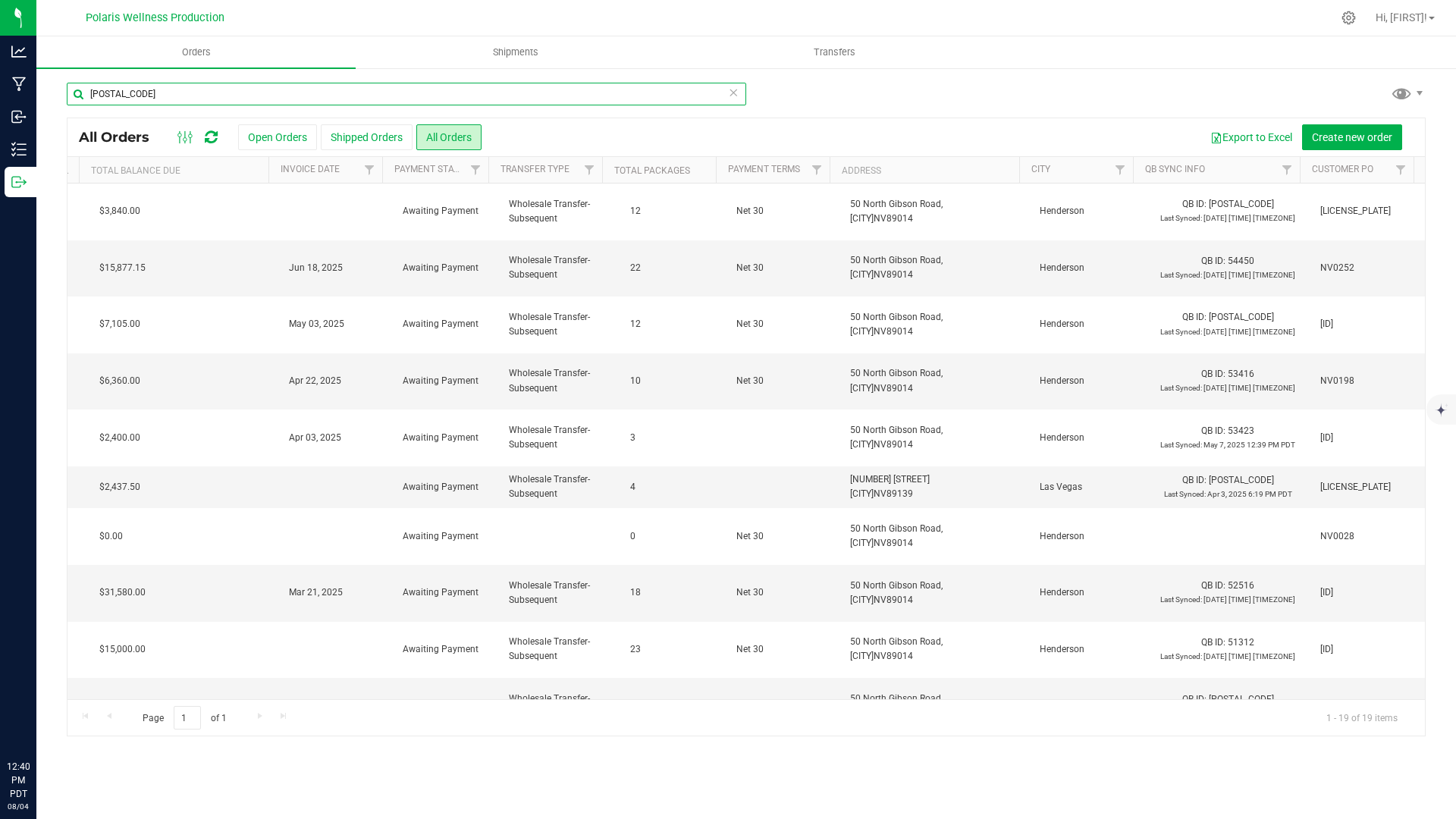 click on "[POSTAL_CODE]" at bounding box center [406, 94] 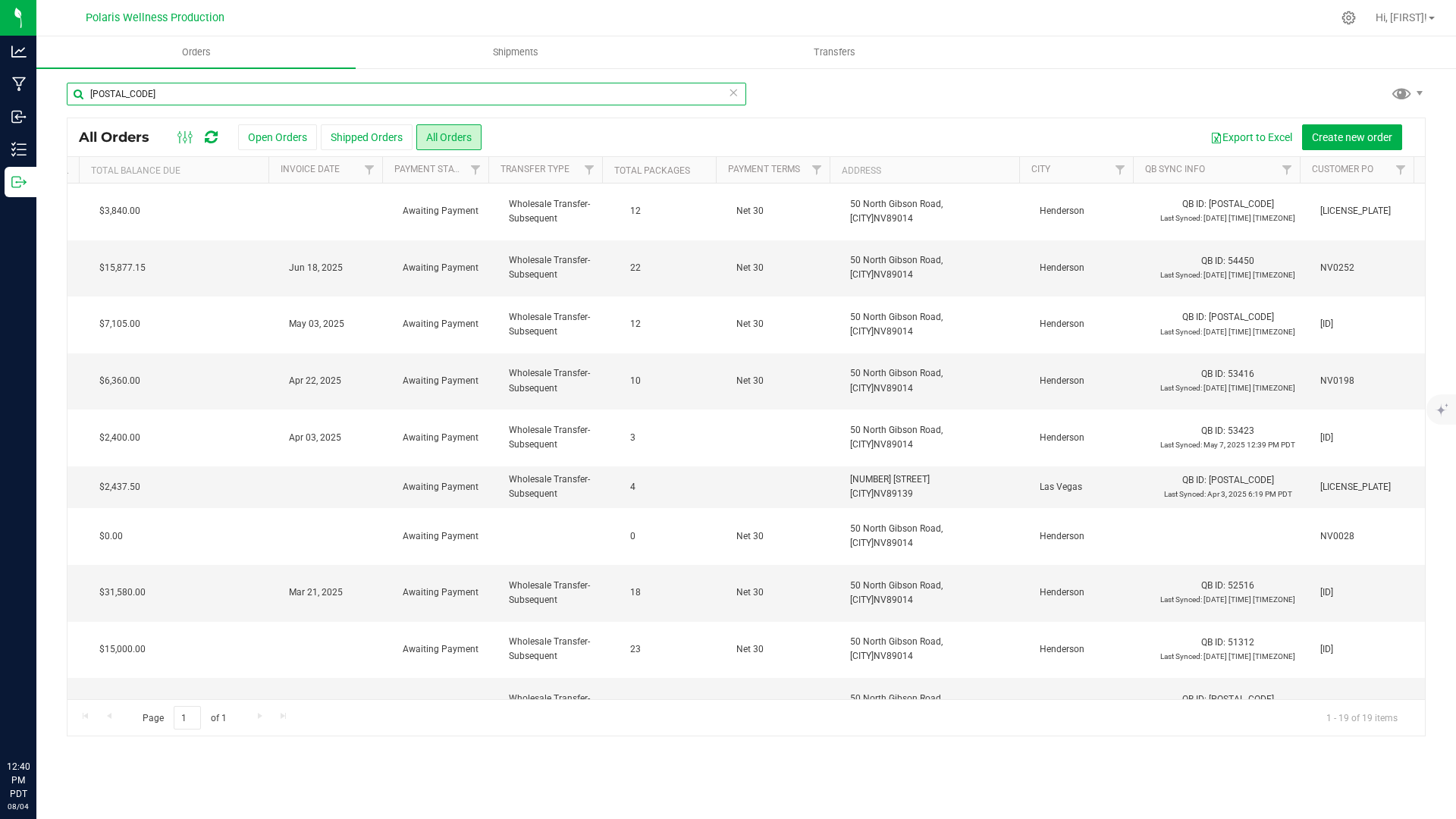 click on "[POSTAL_CODE]" at bounding box center (406, 94) 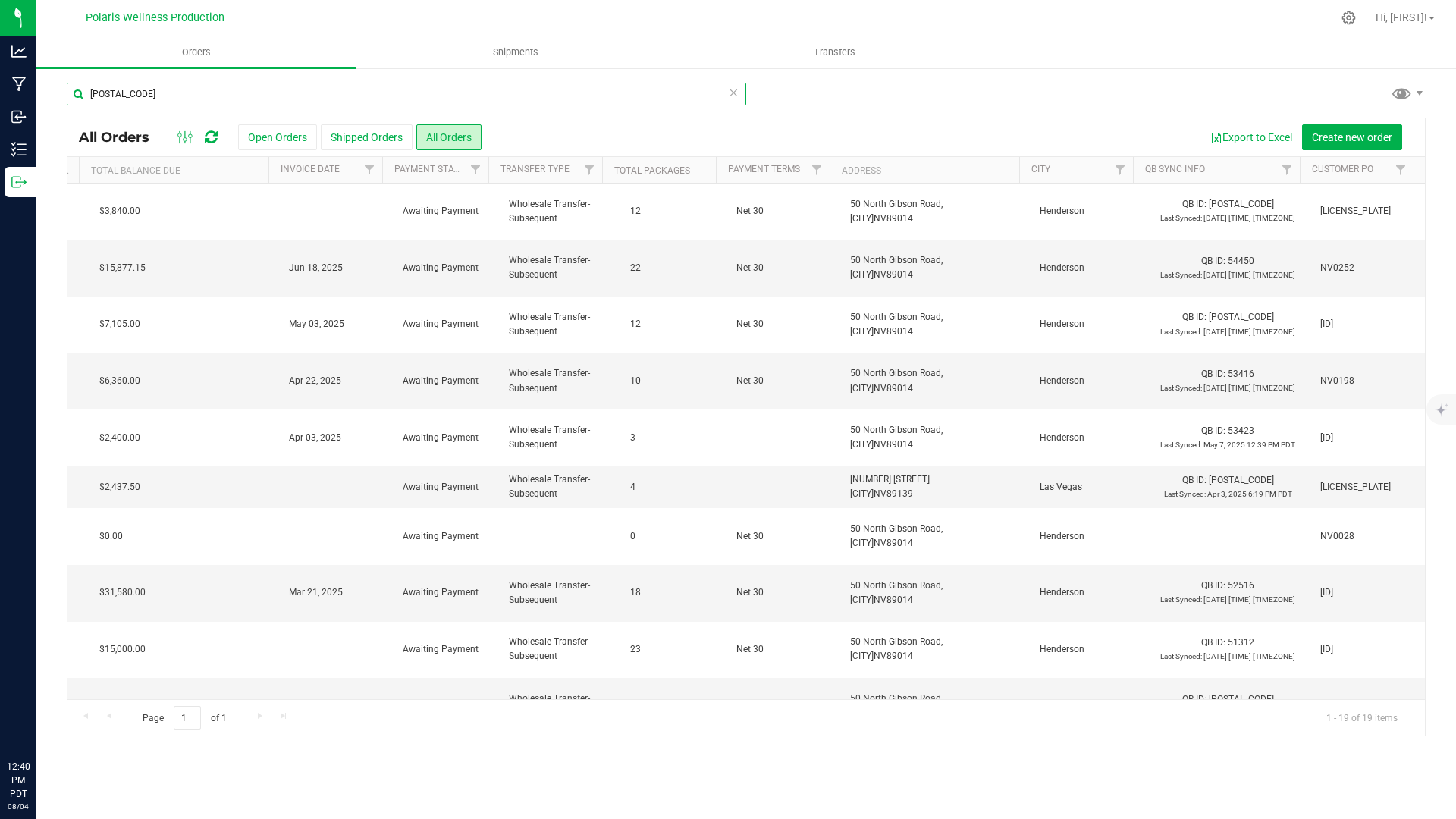 scroll, scrollTop: 0, scrollLeft: 423, axis: horizontal 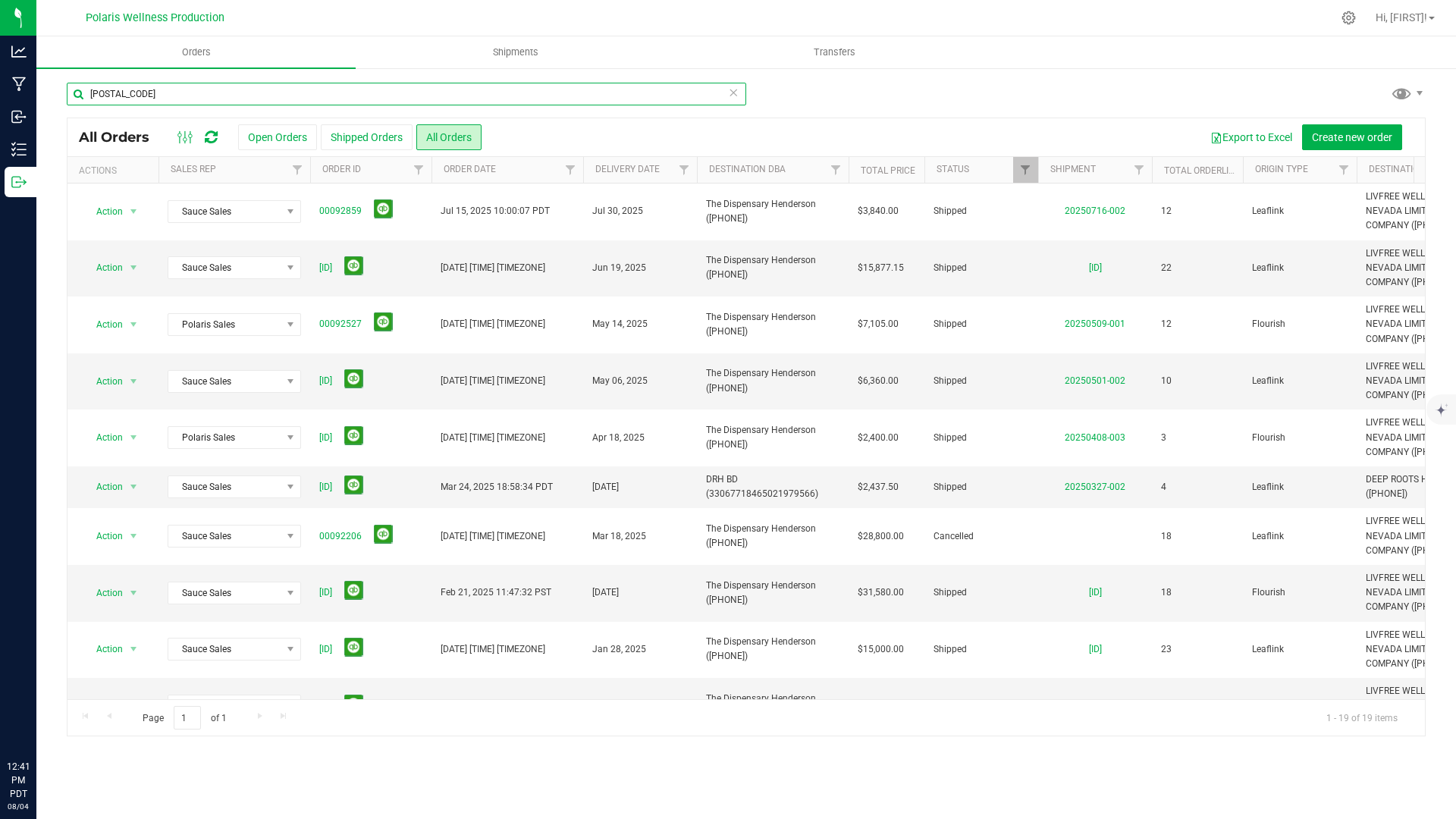 click on "[POSTAL_CODE]" at bounding box center (406, 94) 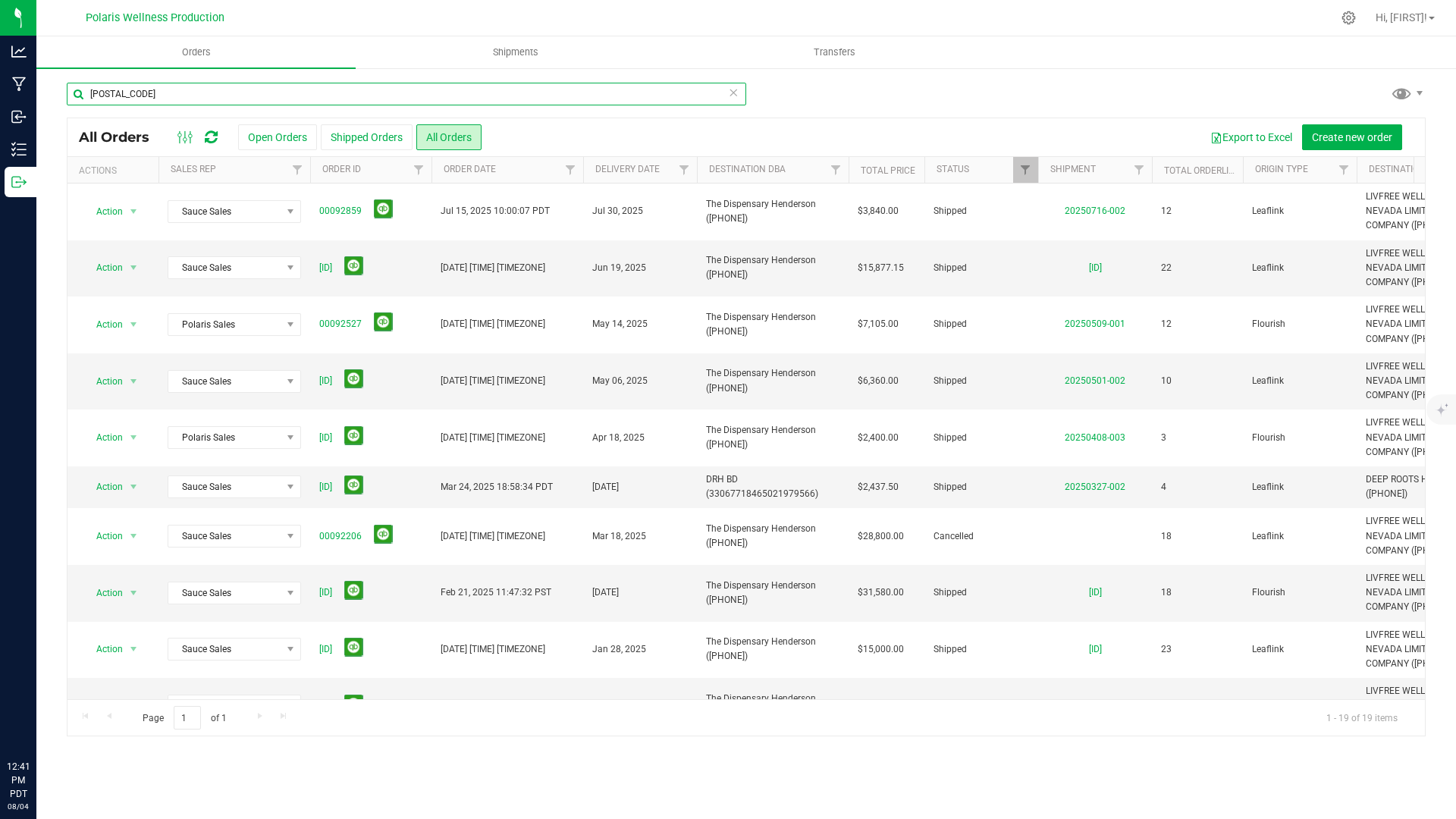 click on "[POSTAL_CODE]" at bounding box center (406, 94) 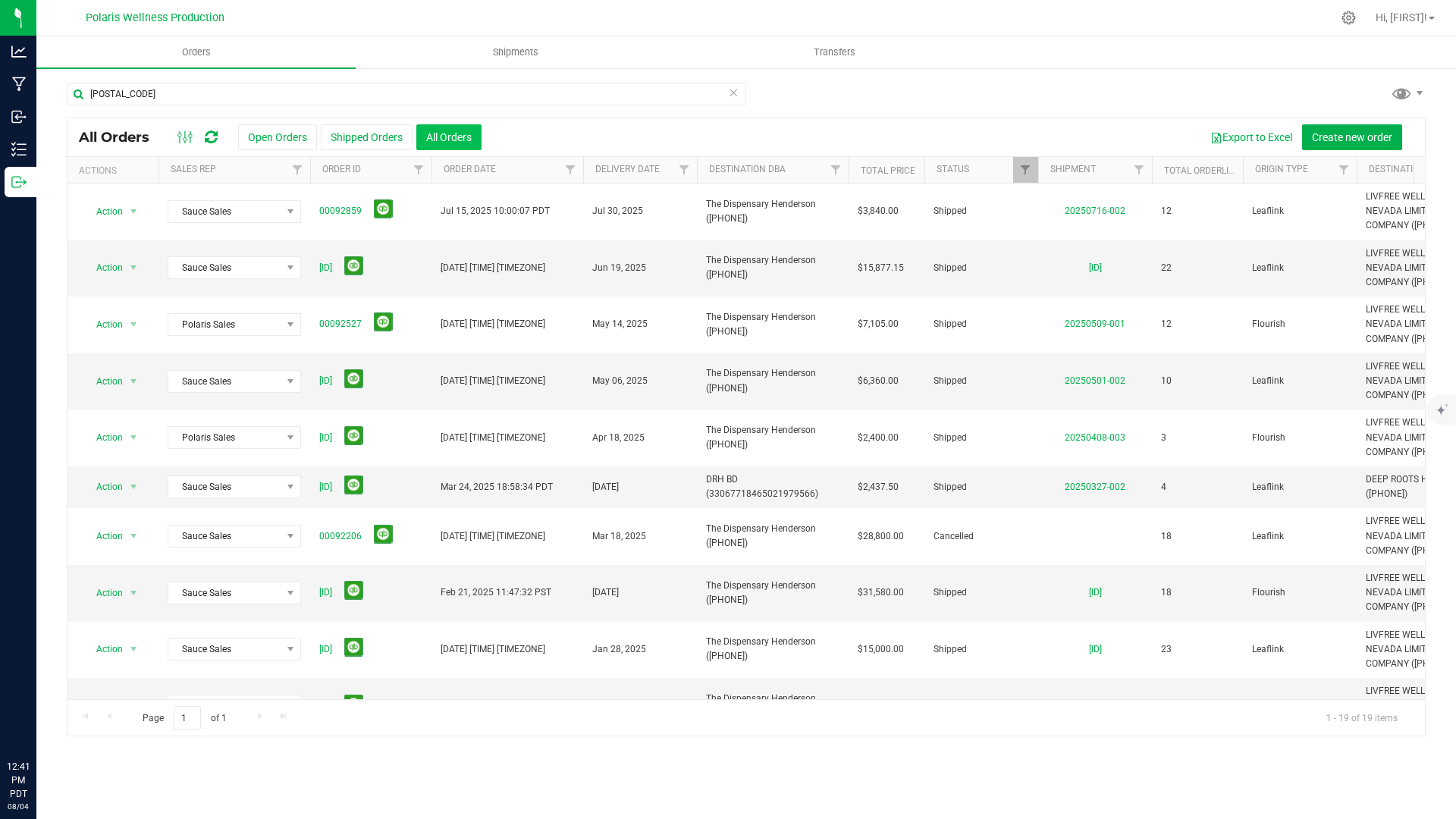 click on "All Orders" at bounding box center [449, 137] 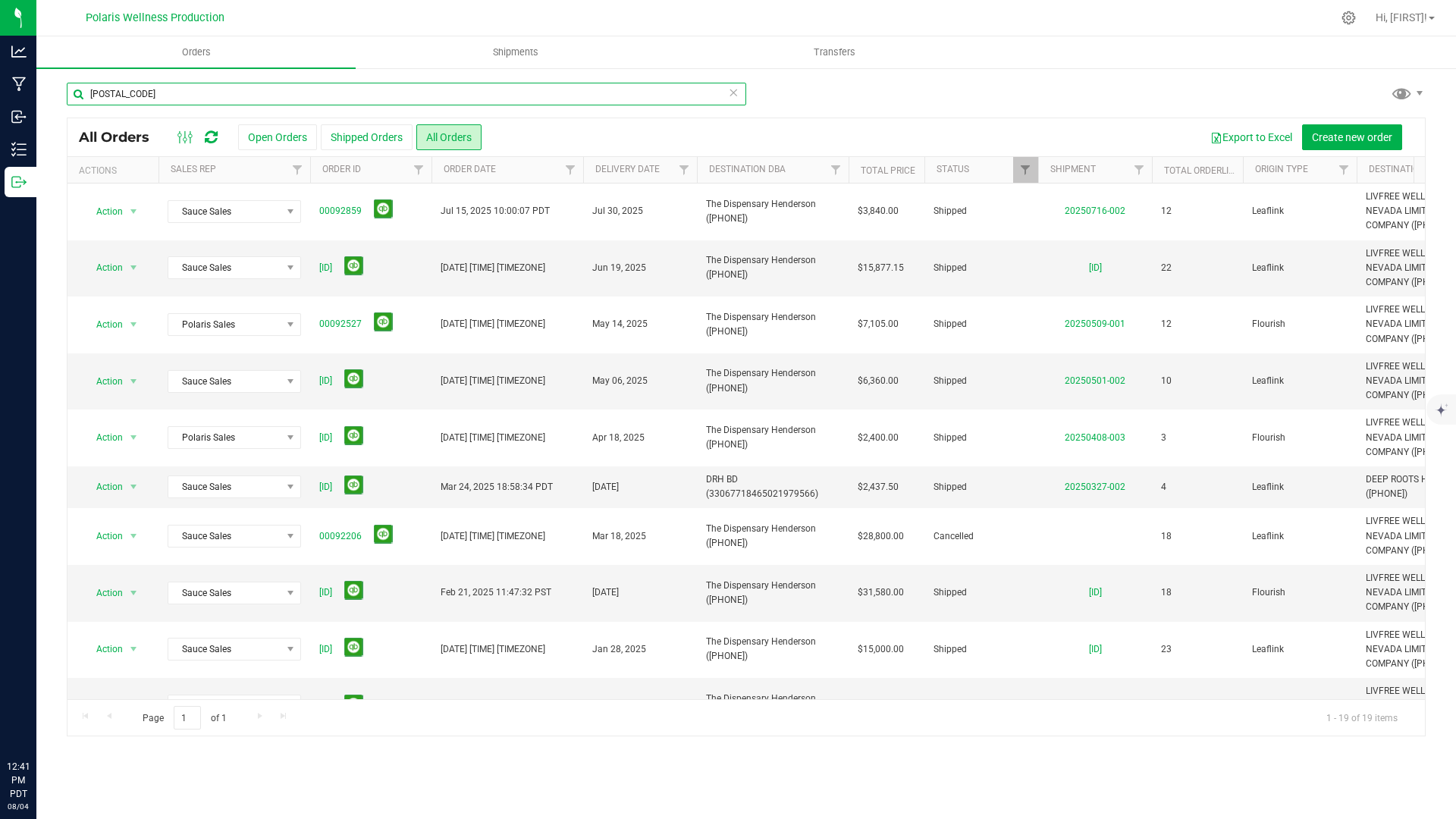 click on "[POSTAL_CODE]" at bounding box center (406, 94) 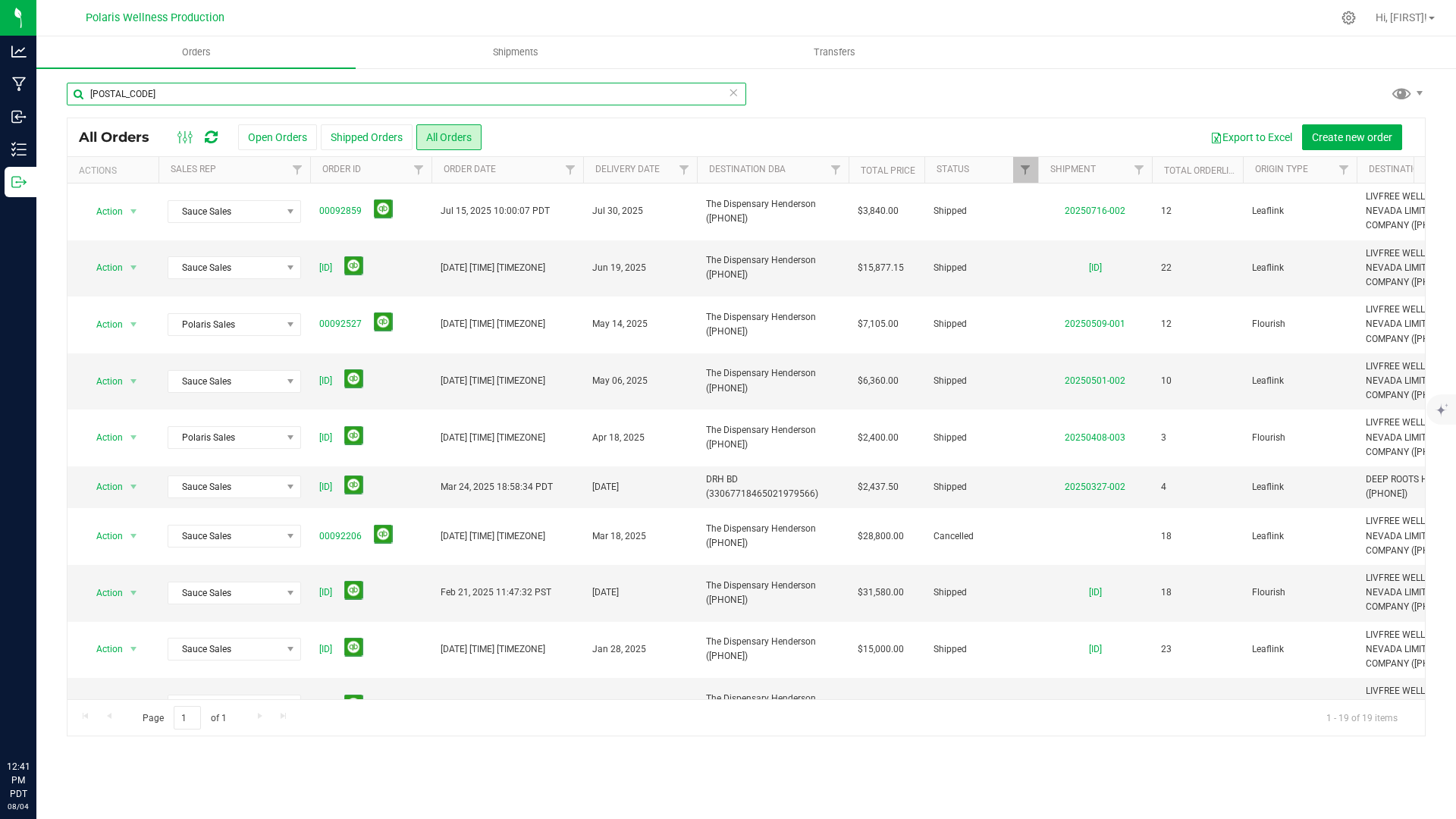 click on "[POSTAL_CODE]" at bounding box center (406, 94) 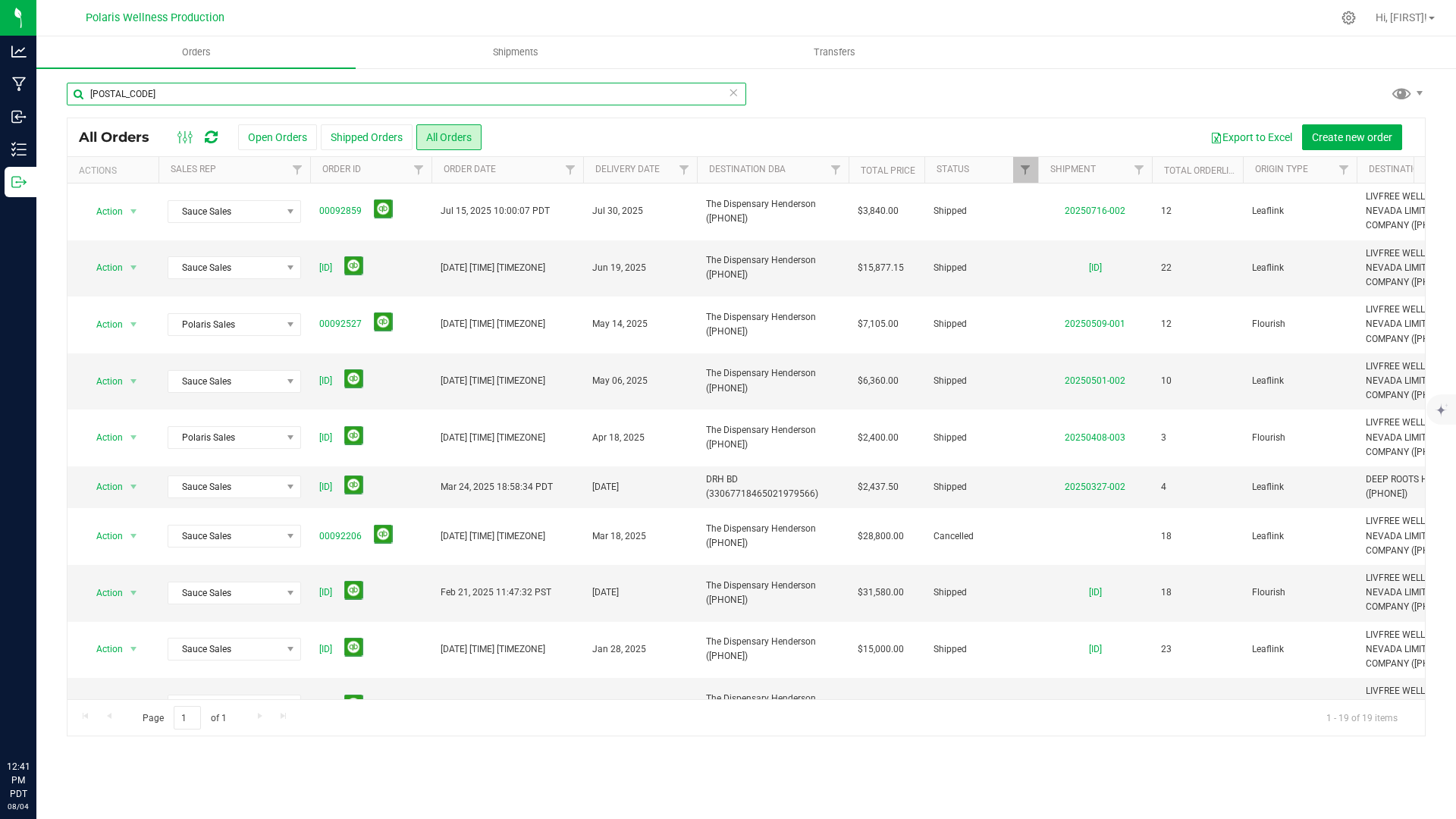 click on "[POSTAL_CODE]" at bounding box center [406, 94] 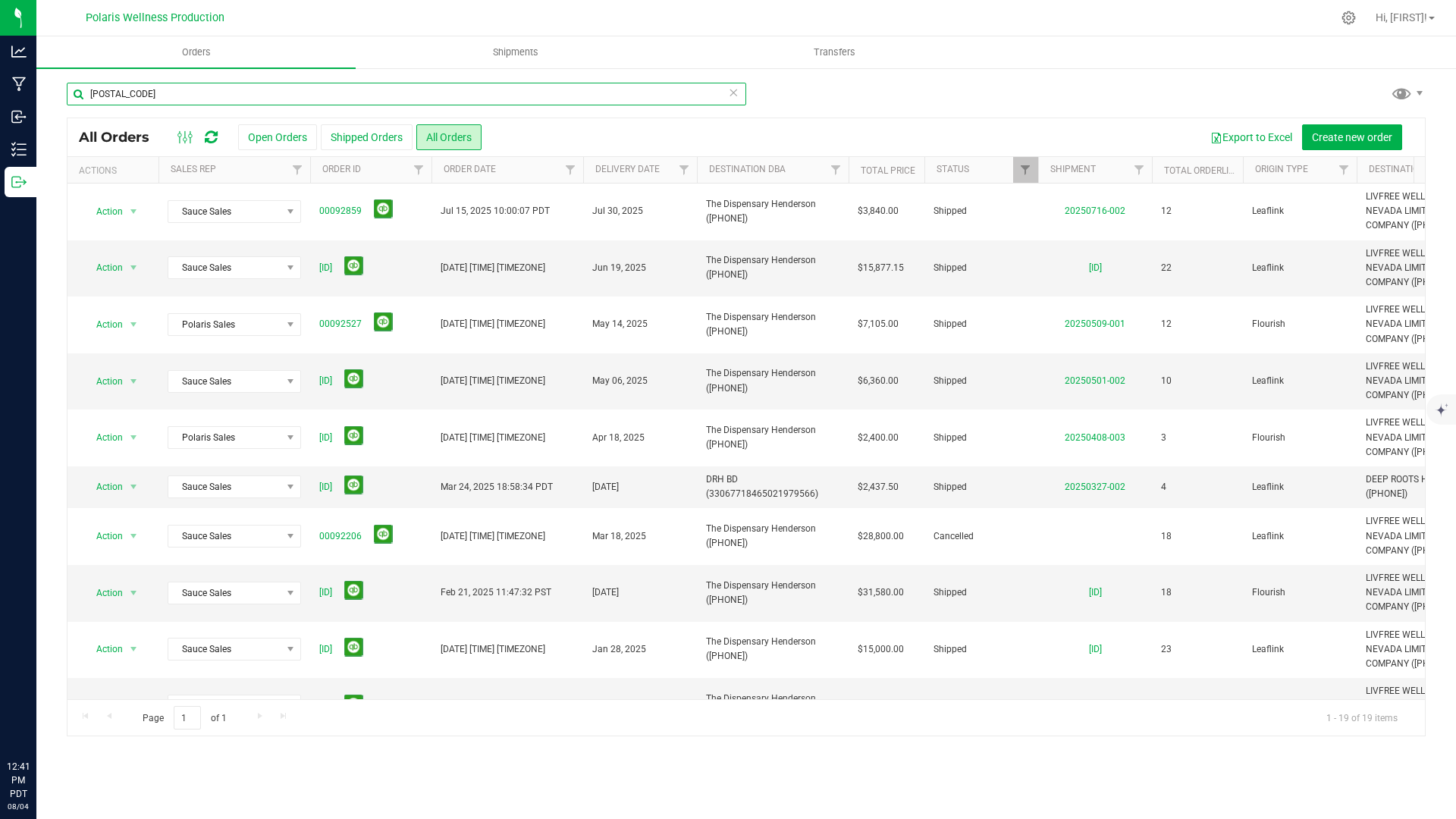 click on "[POSTAL_CODE]" at bounding box center (406, 94) 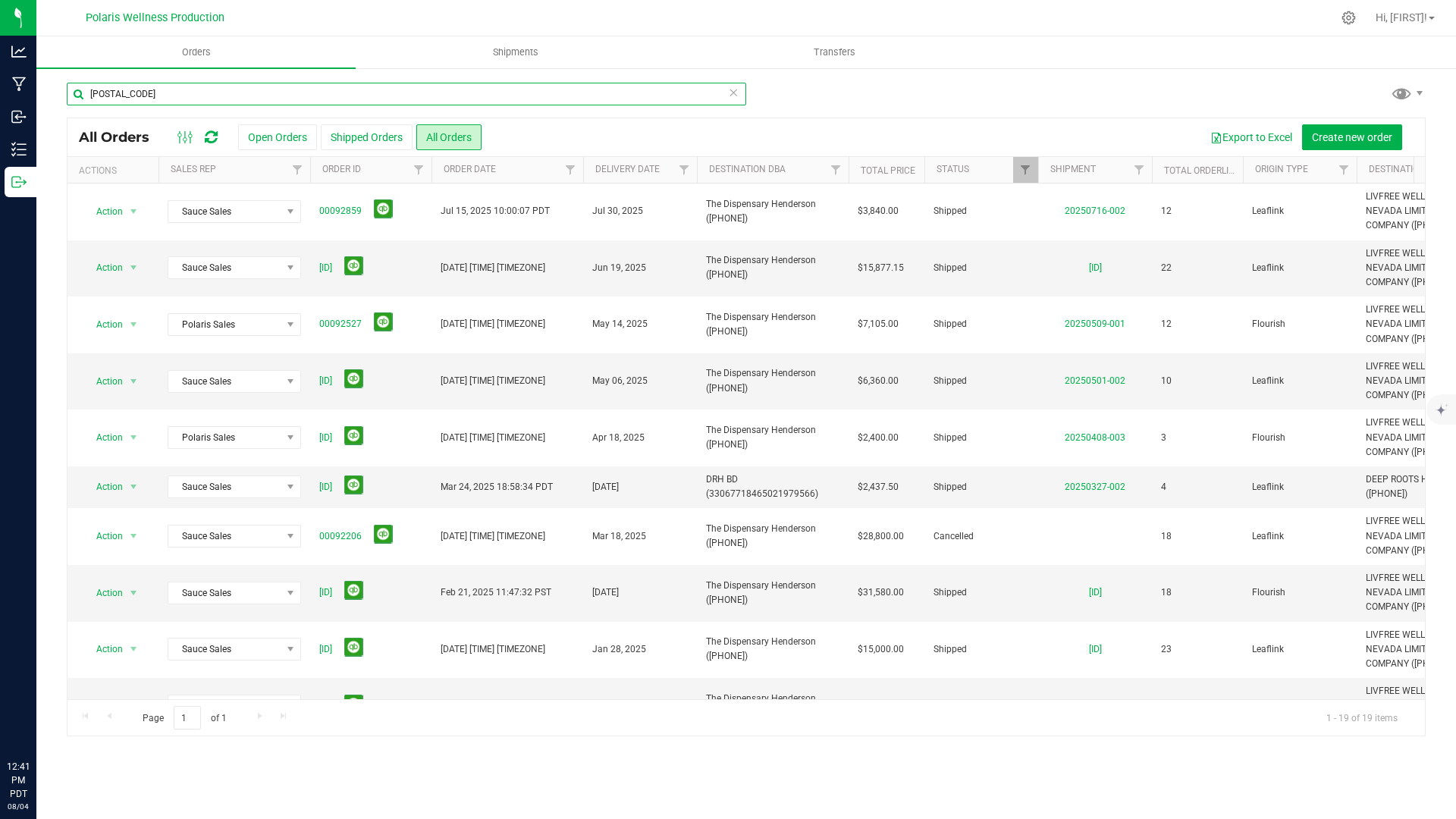 click on "[POSTAL_CODE]" at bounding box center (406, 94) 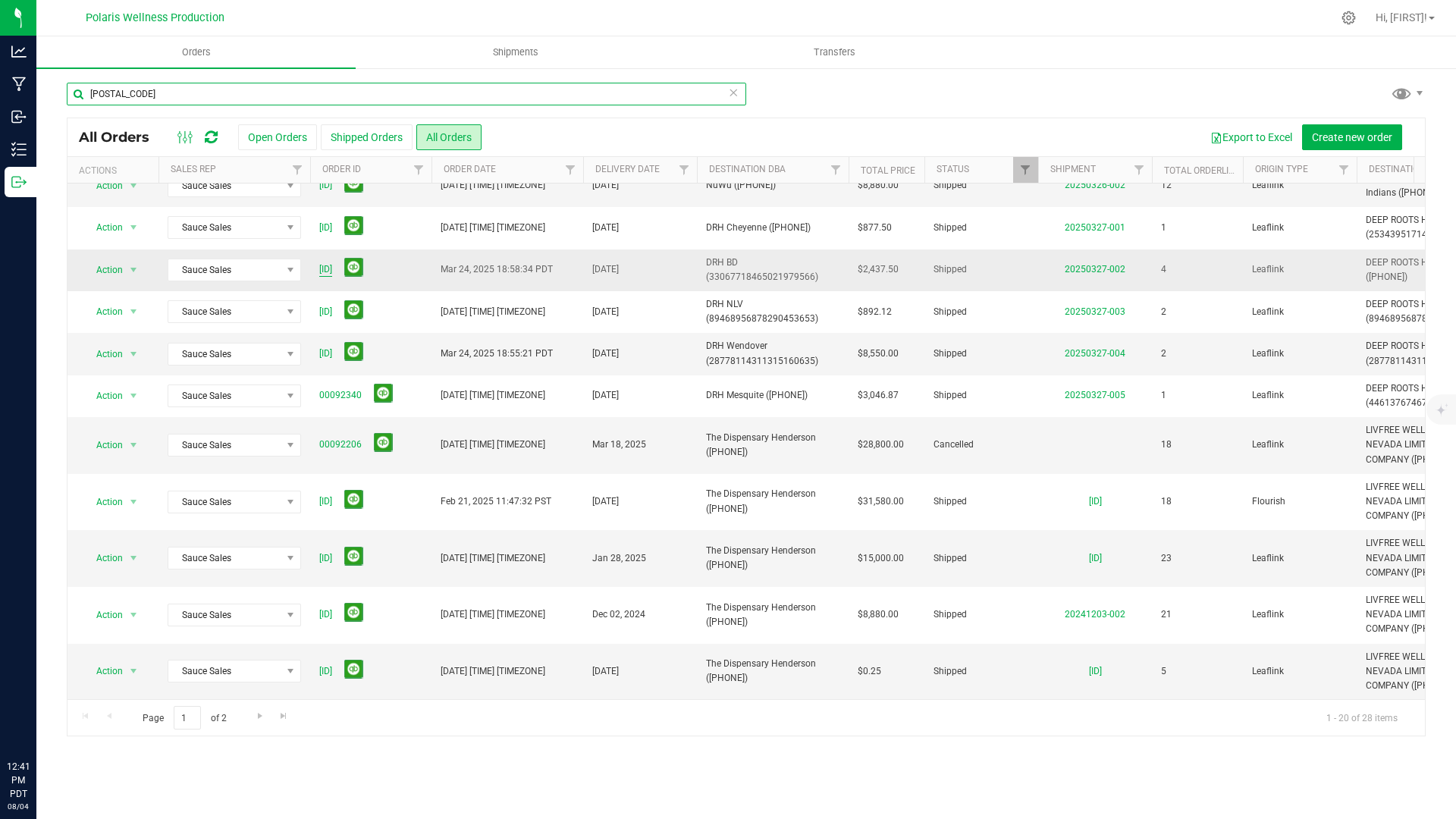 scroll, scrollTop: 613, scrollLeft: 0, axis: vertical 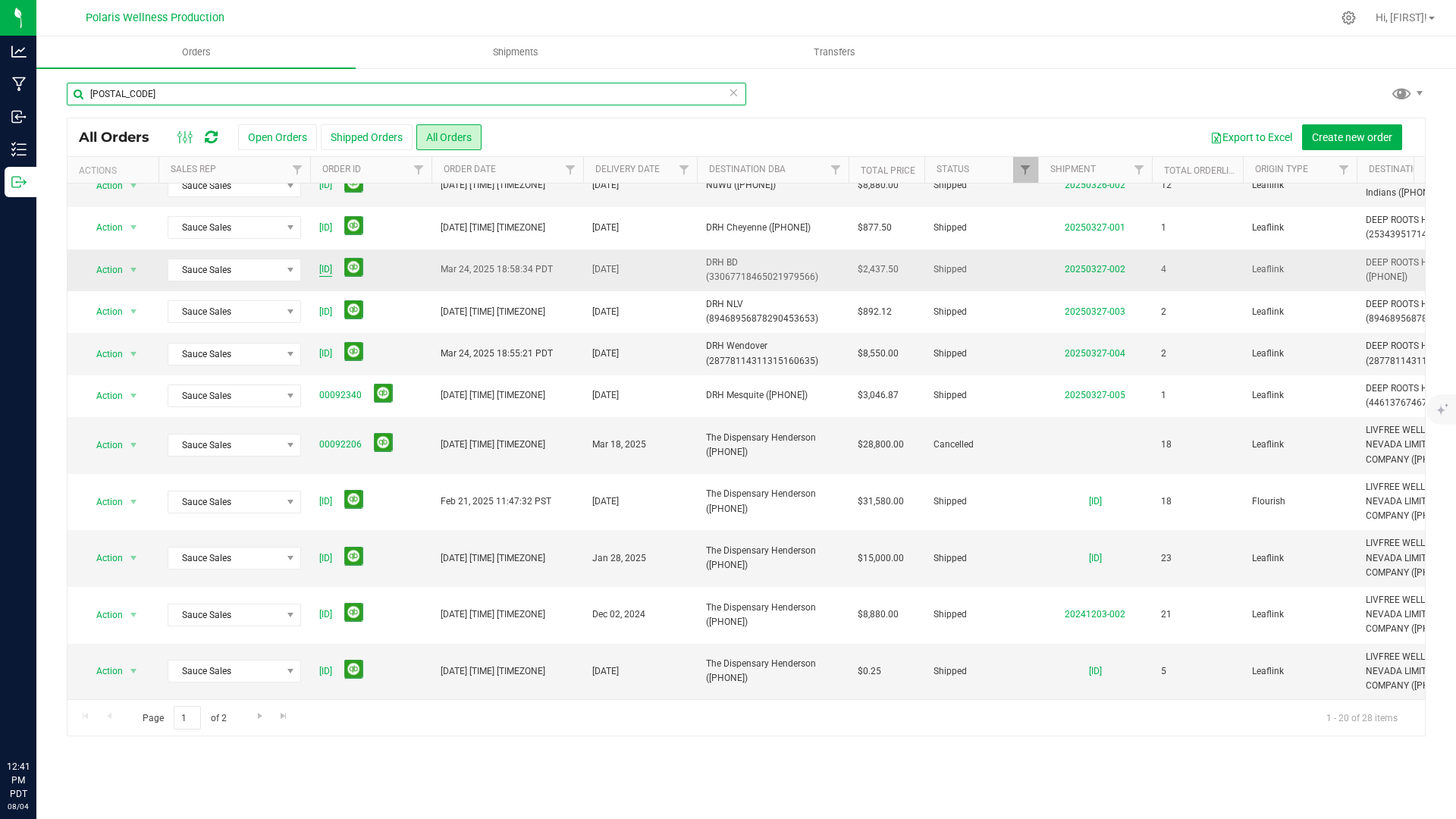 type on "[POSTAL_CODE]" 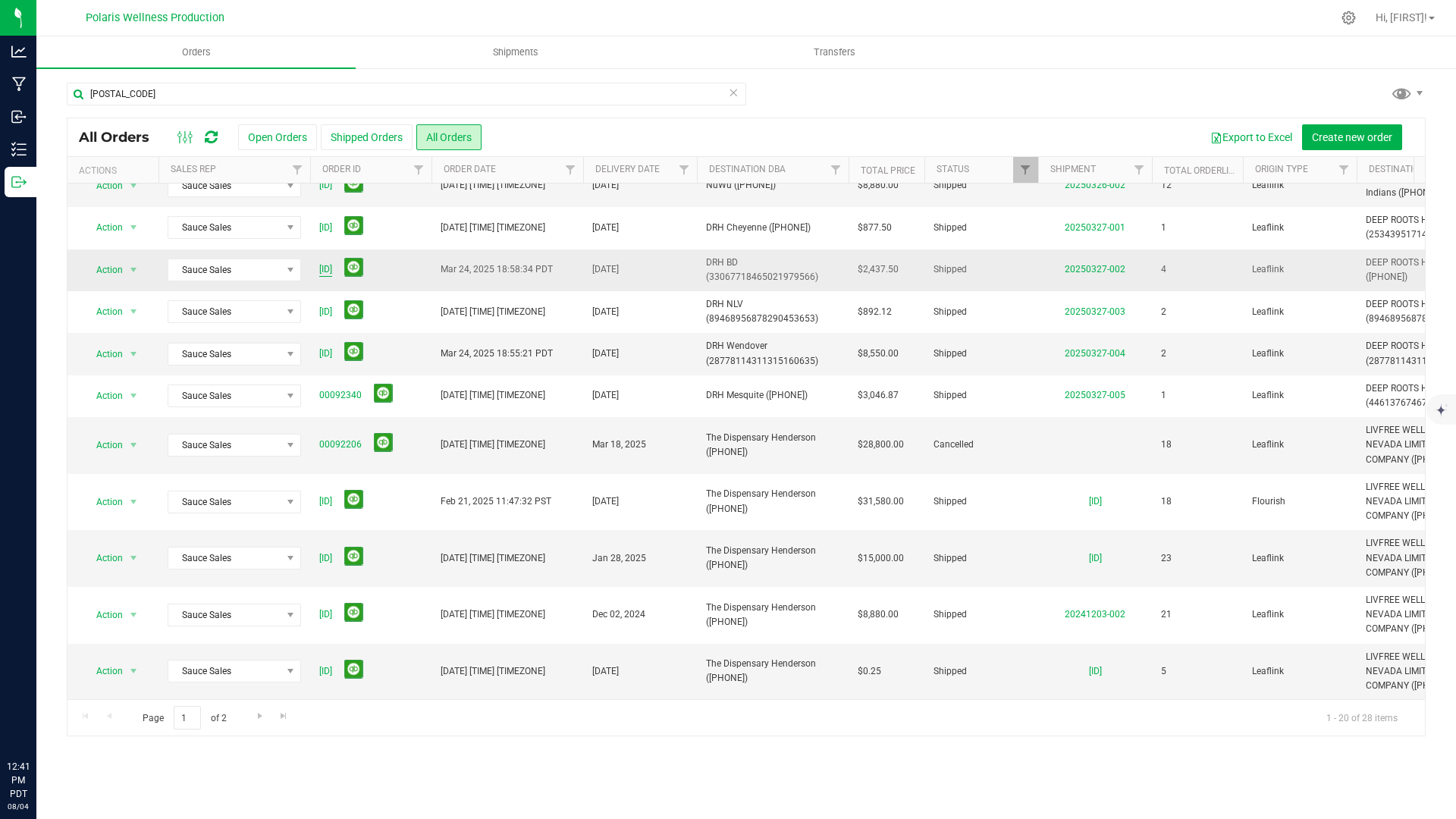 click on "[ID]" at bounding box center (325, 269) 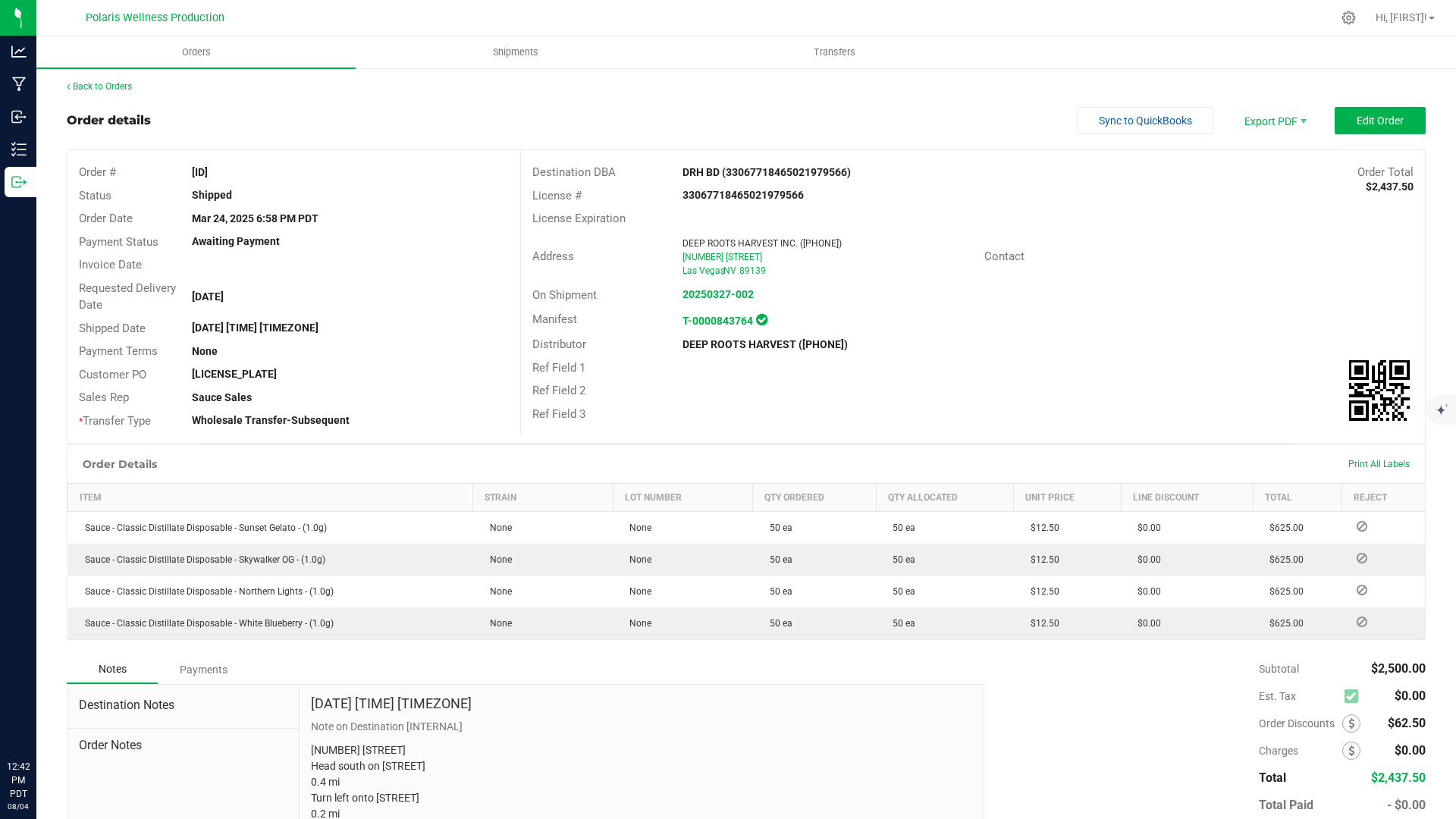scroll, scrollTop: 0, scrollLeft: 0, axis: both 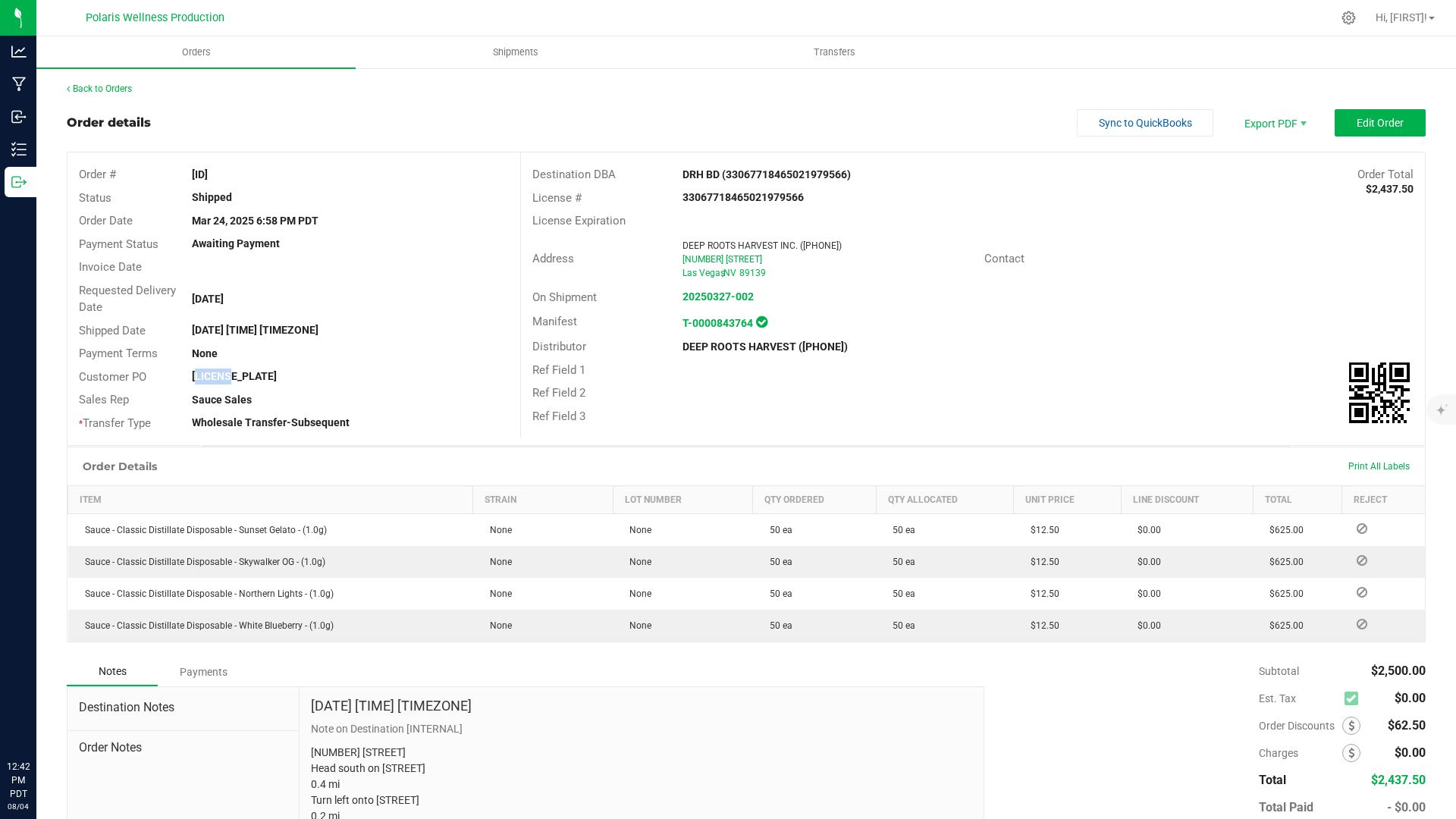 drag, startPoint x: 193, startPoint y: 378, endPoint x: 242, endPoint y: 379, distance: 49.0102 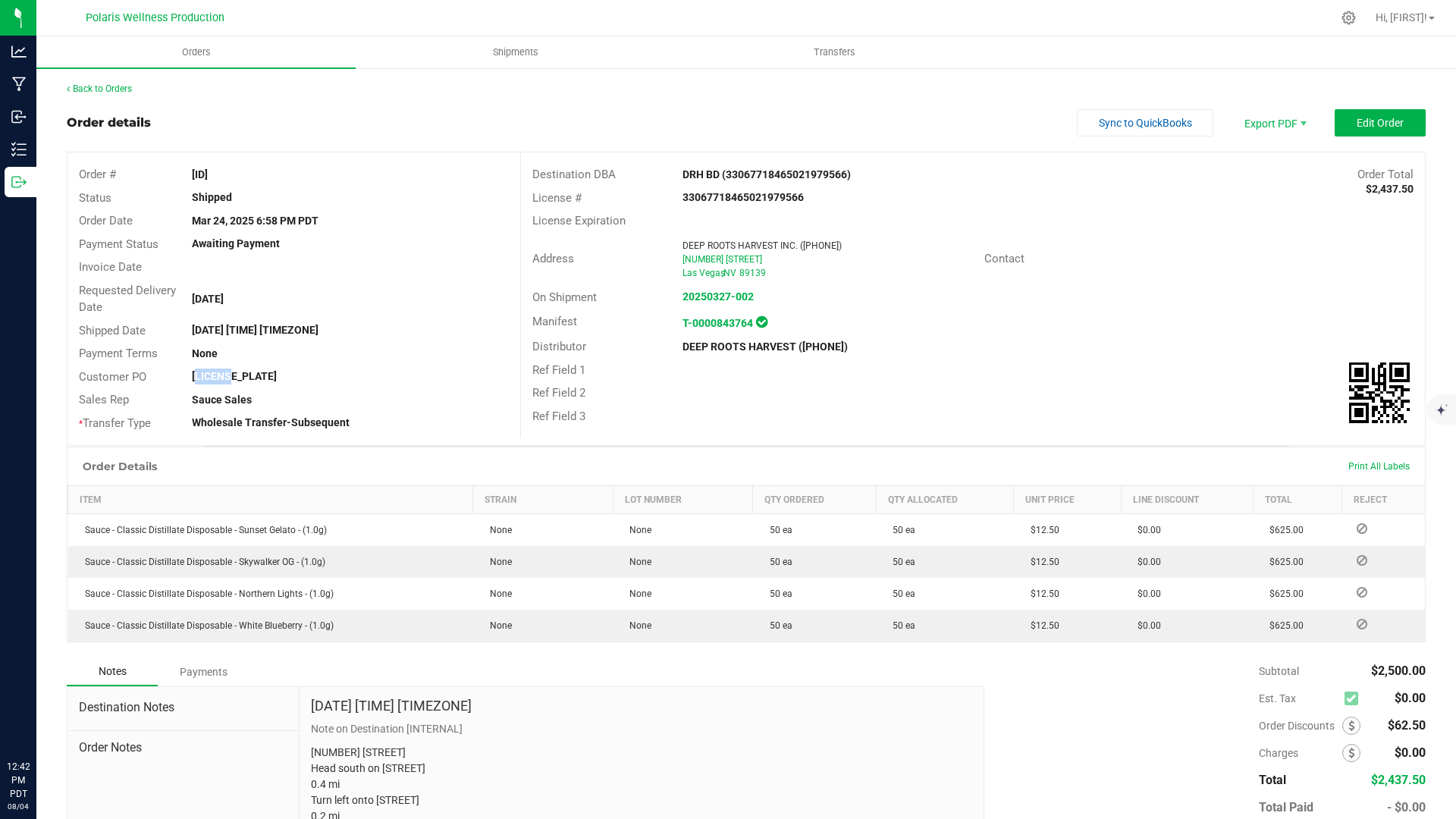 click on "[LICENSE_PLATE]" at bounding box center [350, 376] 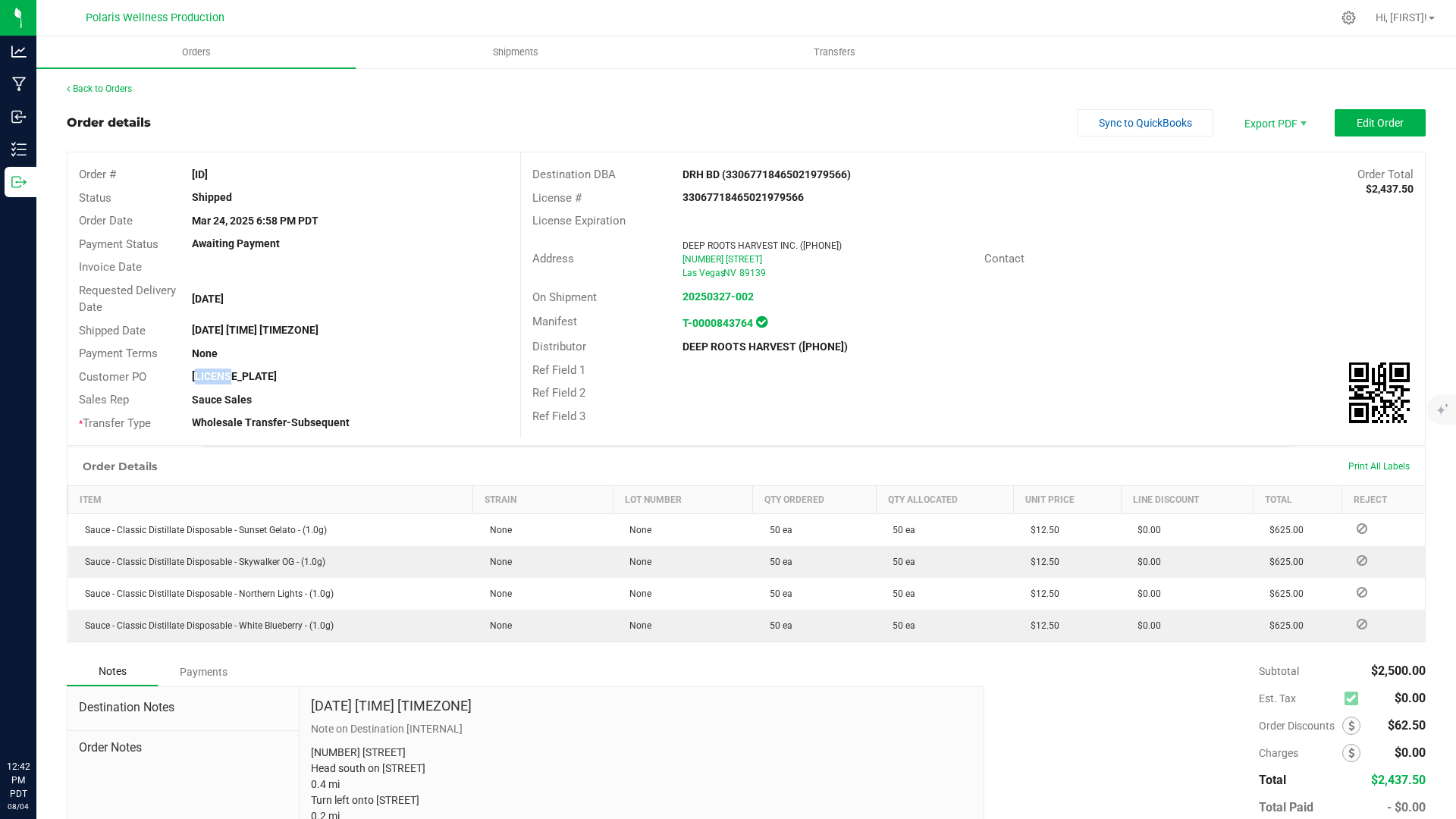 copy on "[LICENSE_PLATE]" 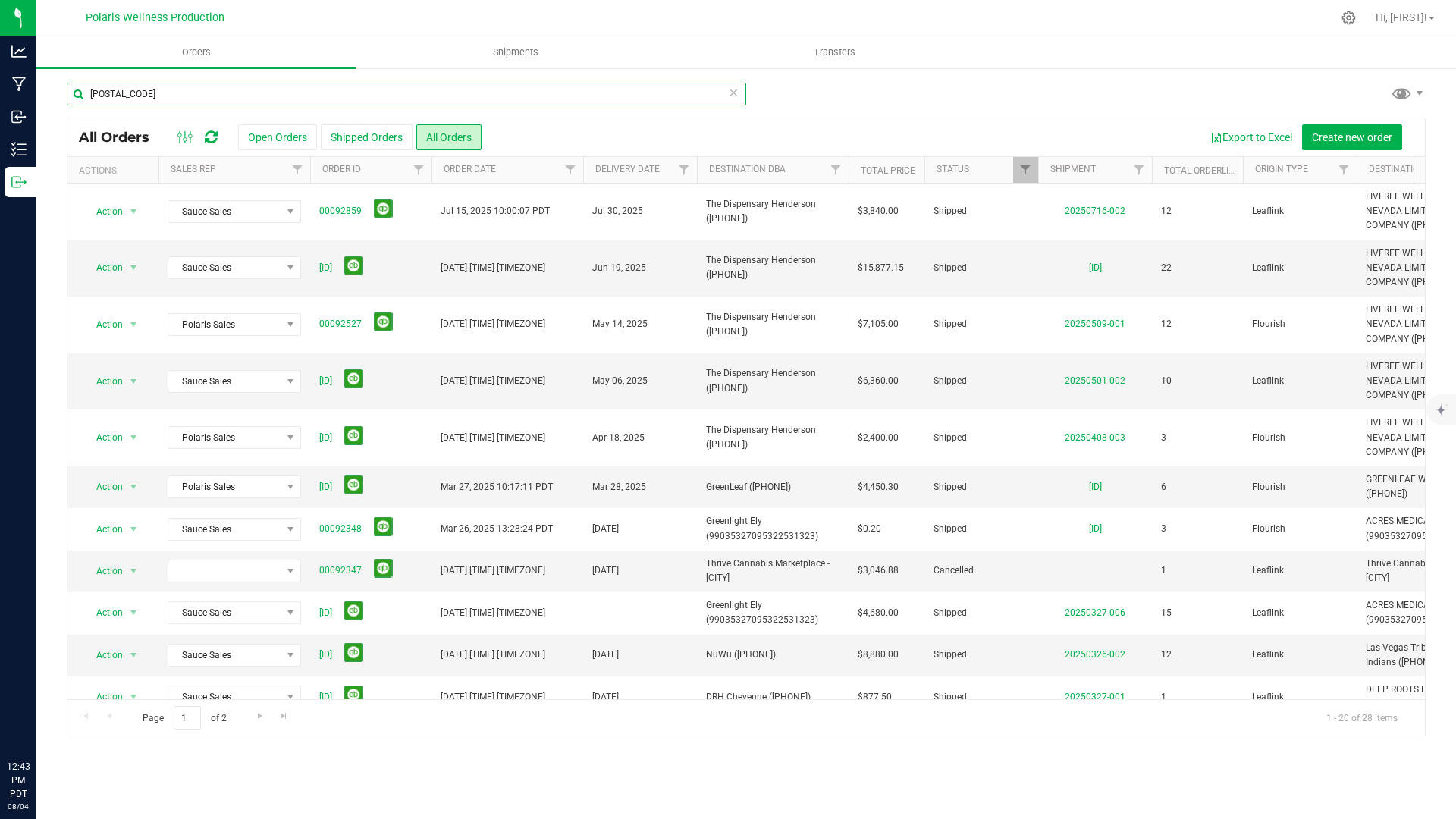 click on "[POSTAL_CODE]" at bounding box center (406, 94) 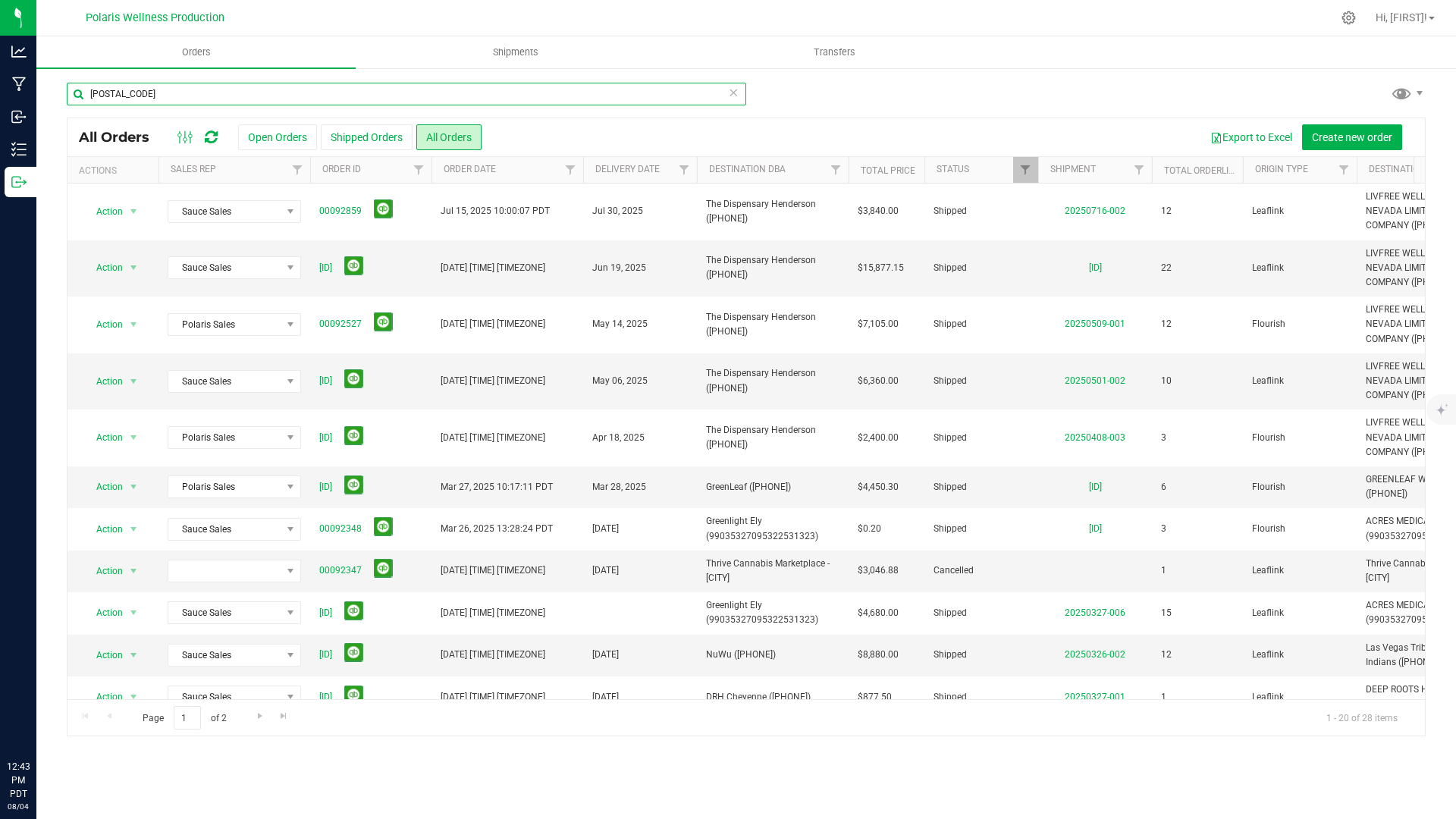 click on "[POSTAL_CODE]" at bounding box center (406, 94) 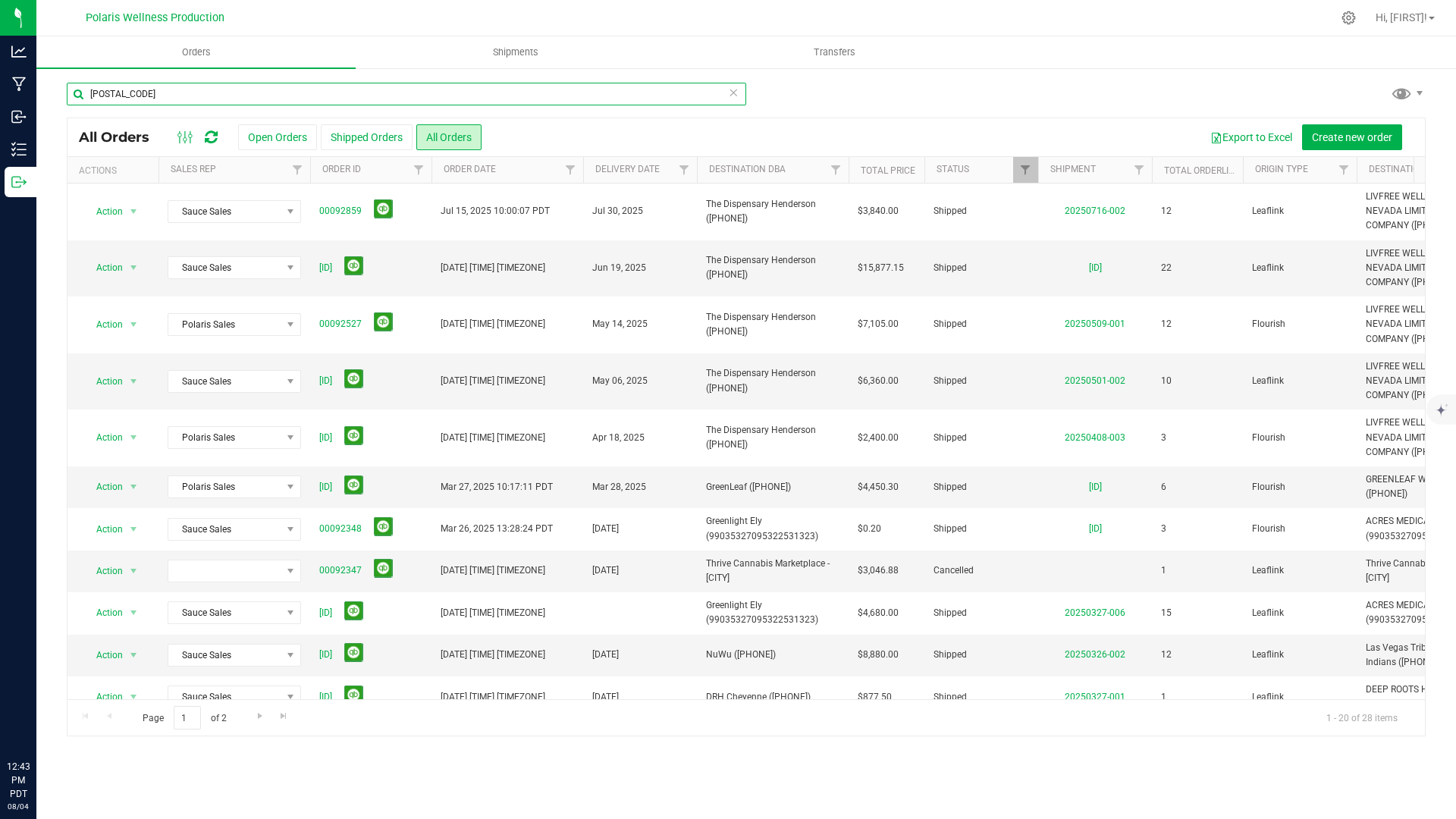 click on "[POSTAL_CODE]" at bounding box center [406, 94] 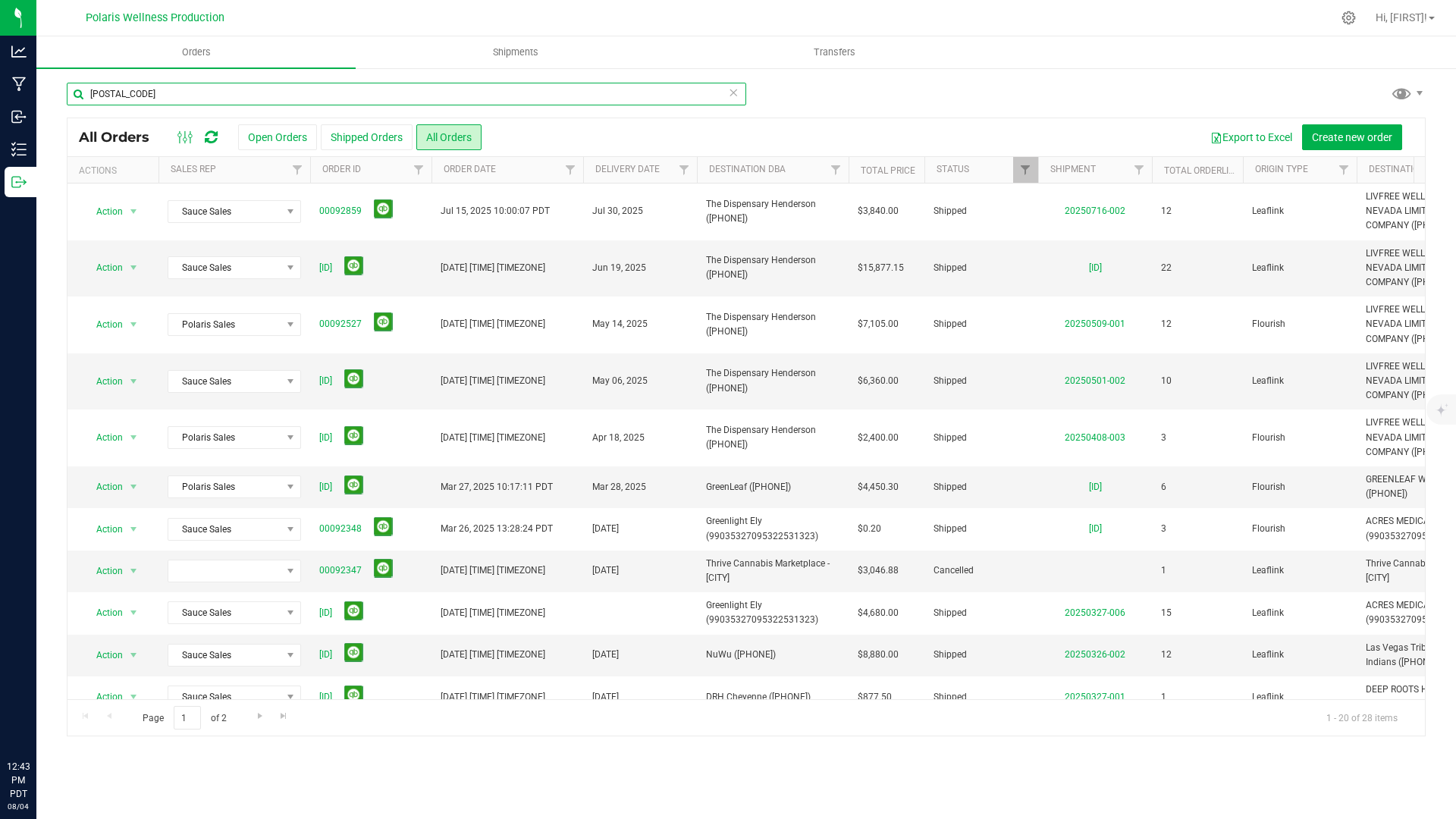 paste on "415" 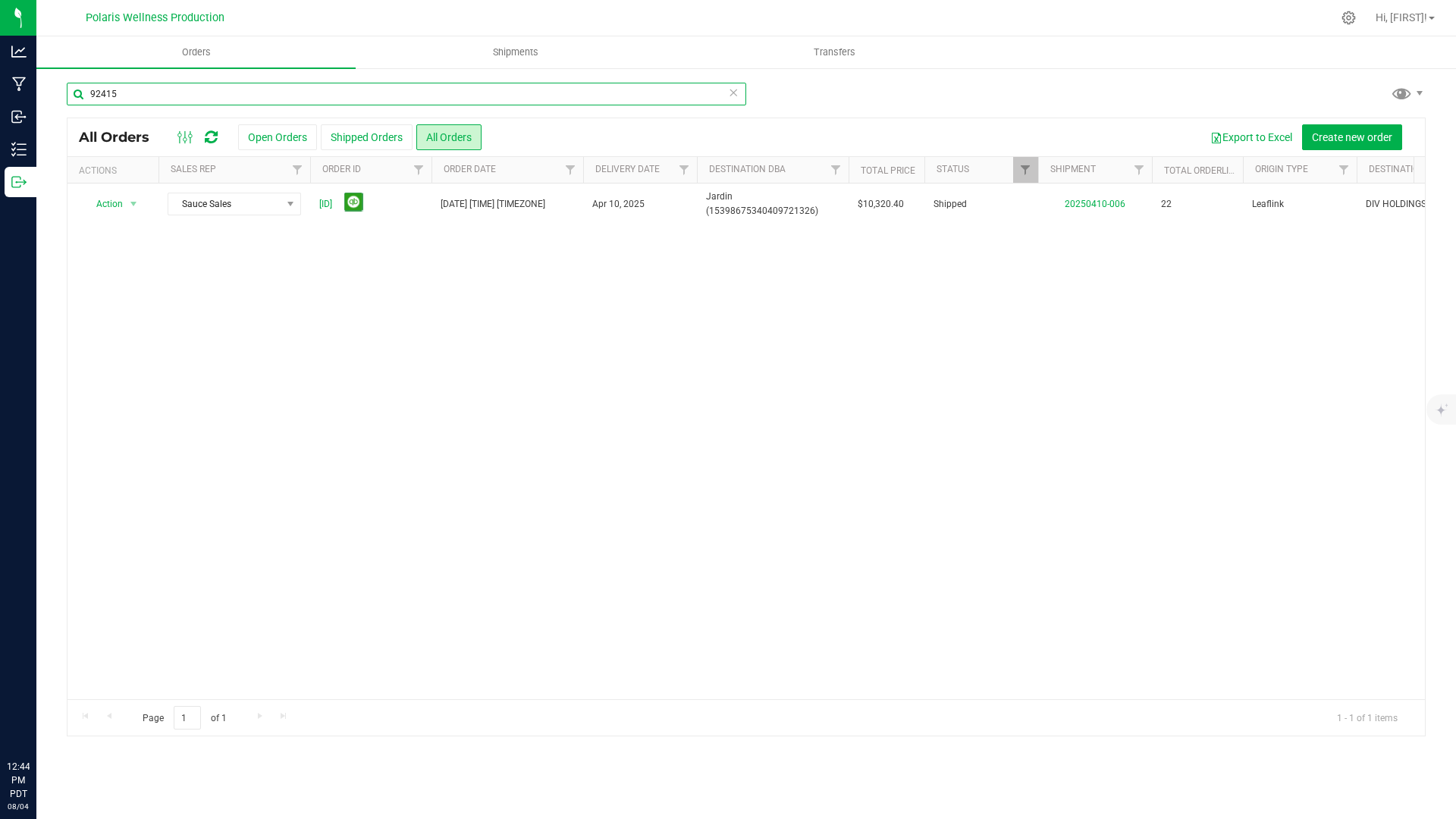 scroll, scrollTop: 0, scrollLeft: 101, axis: horizontal 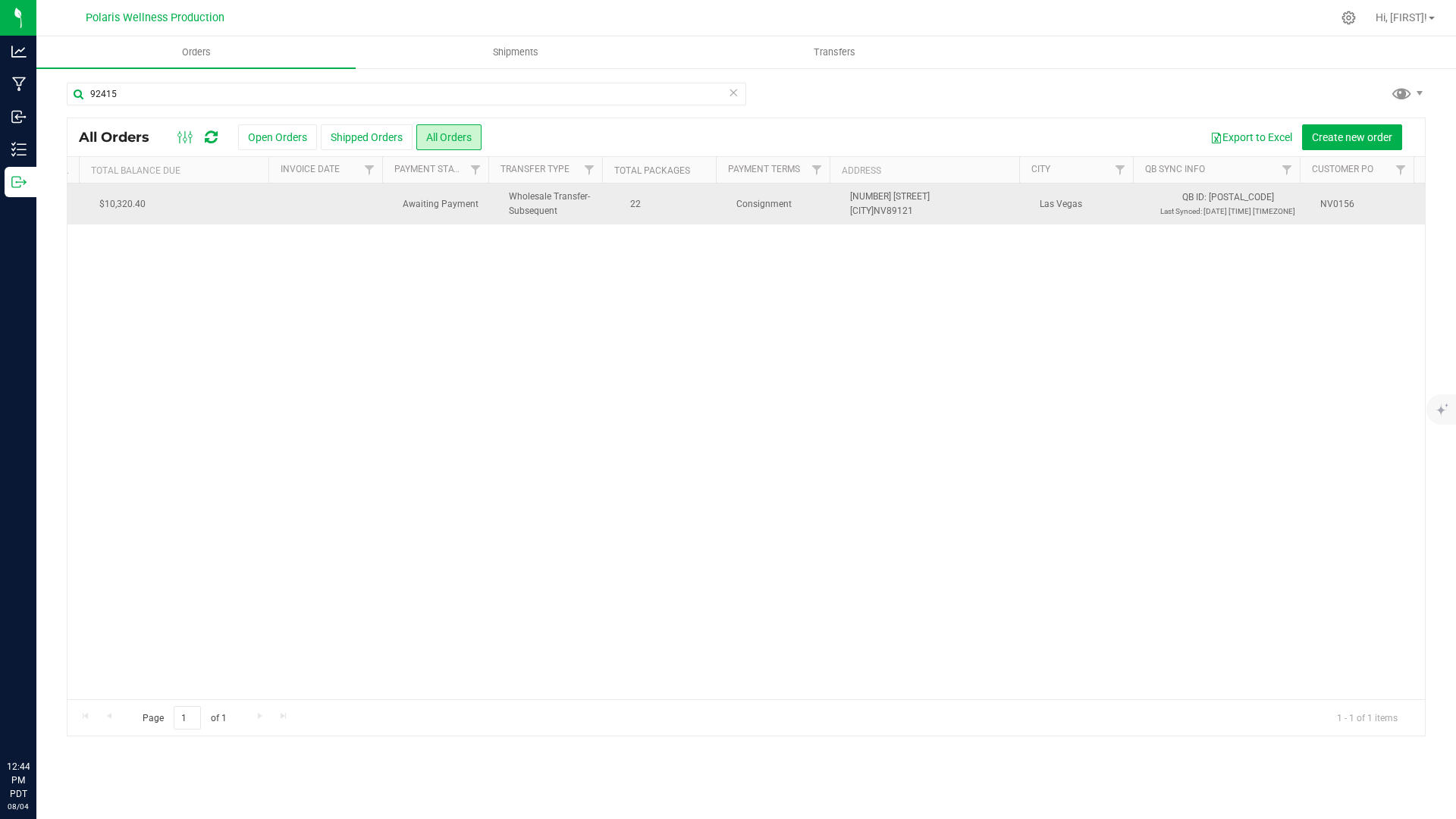 drag, startPoint x: 1310, startPoint y: 204, endPoint x: 1403, endPoint y: 204, distance: 93 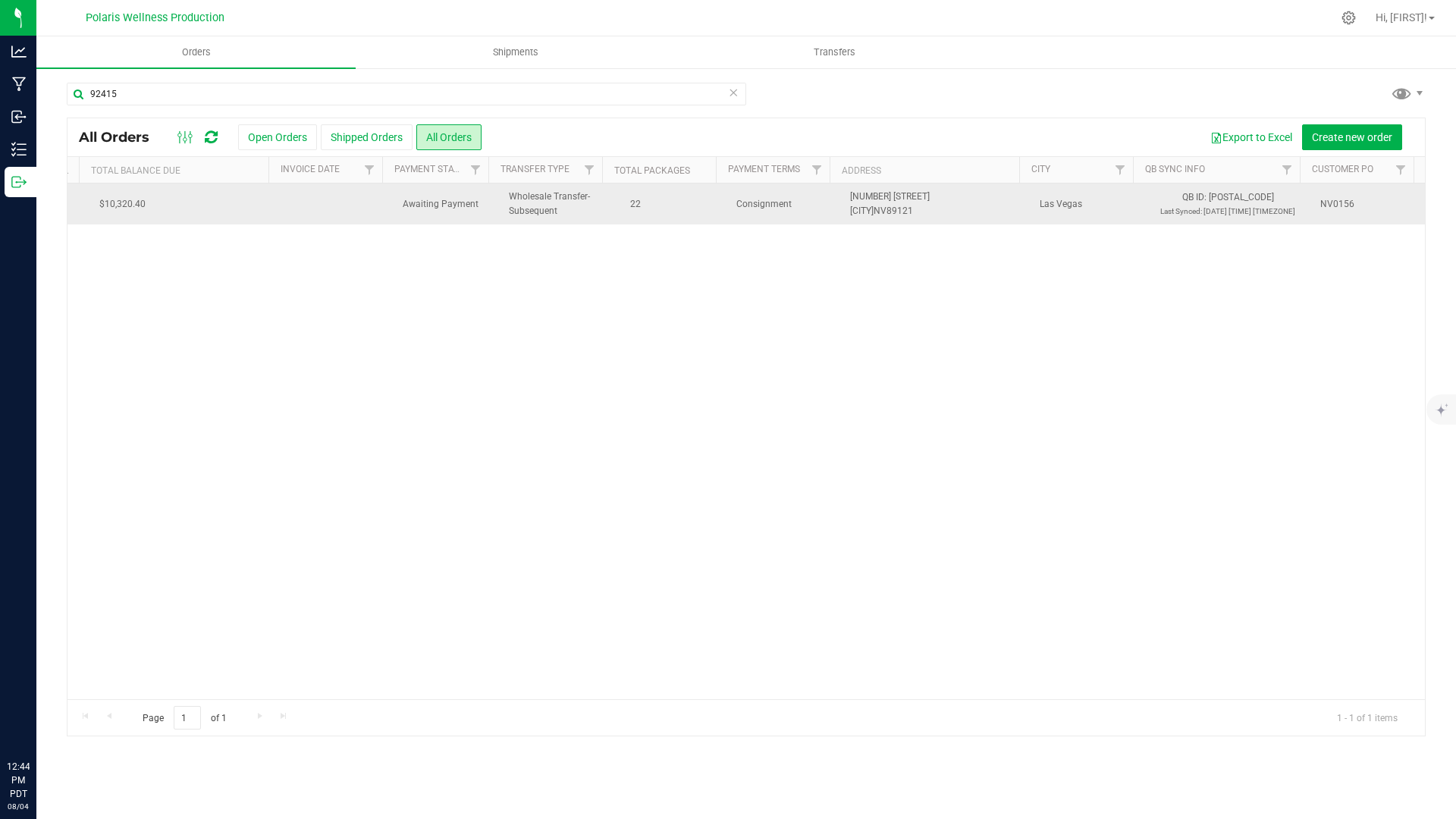 click on "NV0156" at bounding box center (1368, 204) 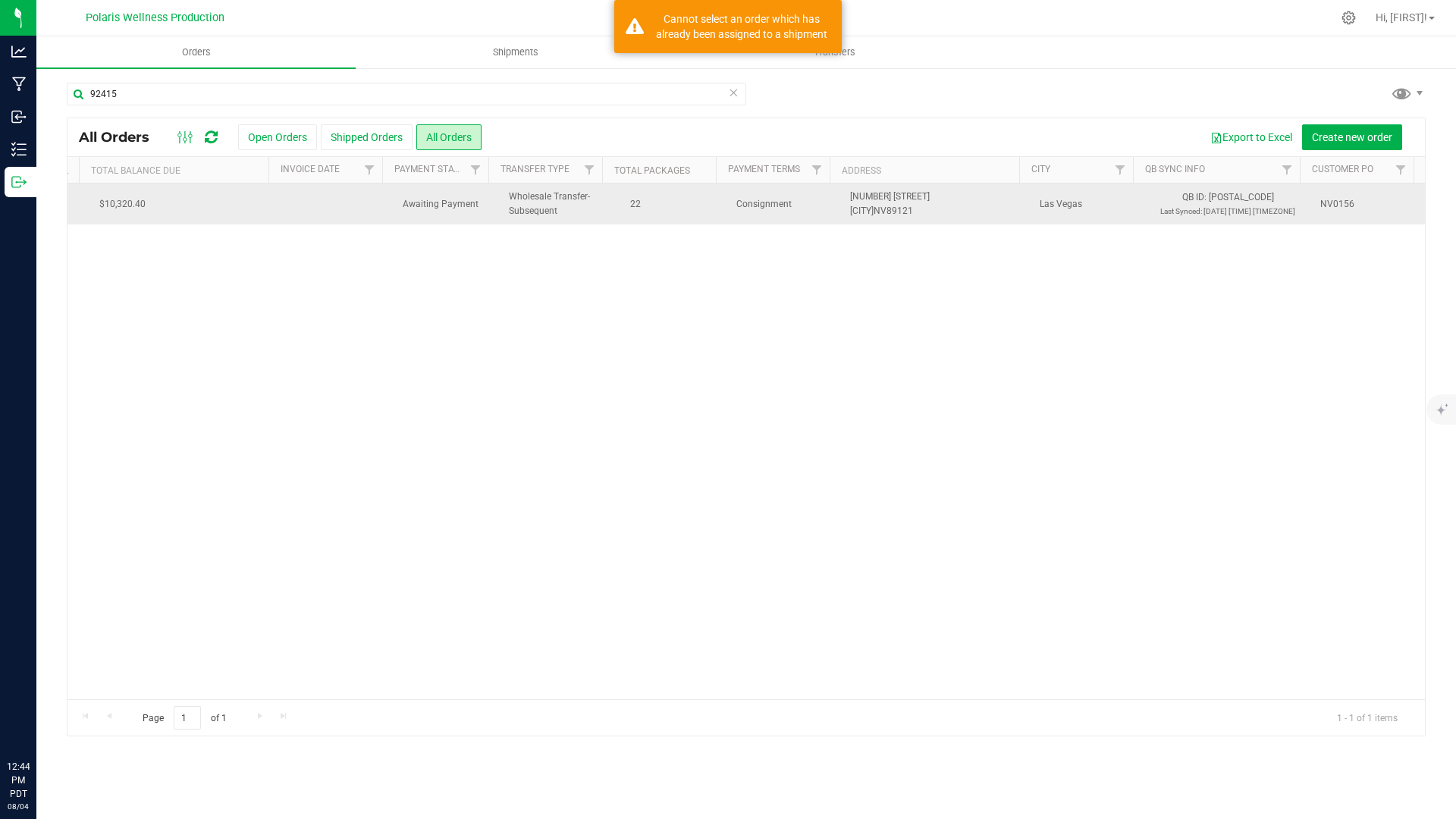 copy on "NV0156" 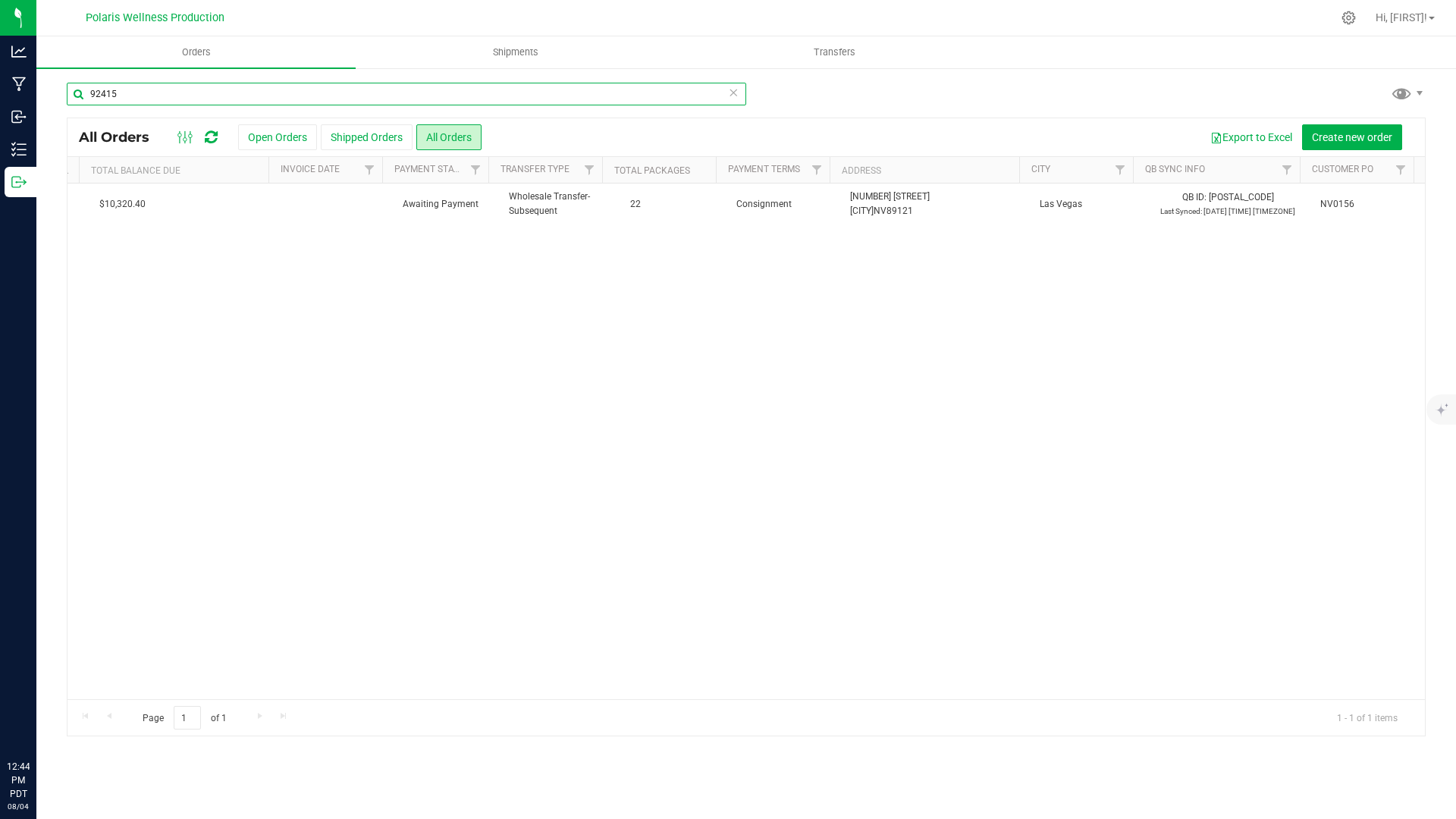click on "92415" at bounding box center [406, 94] 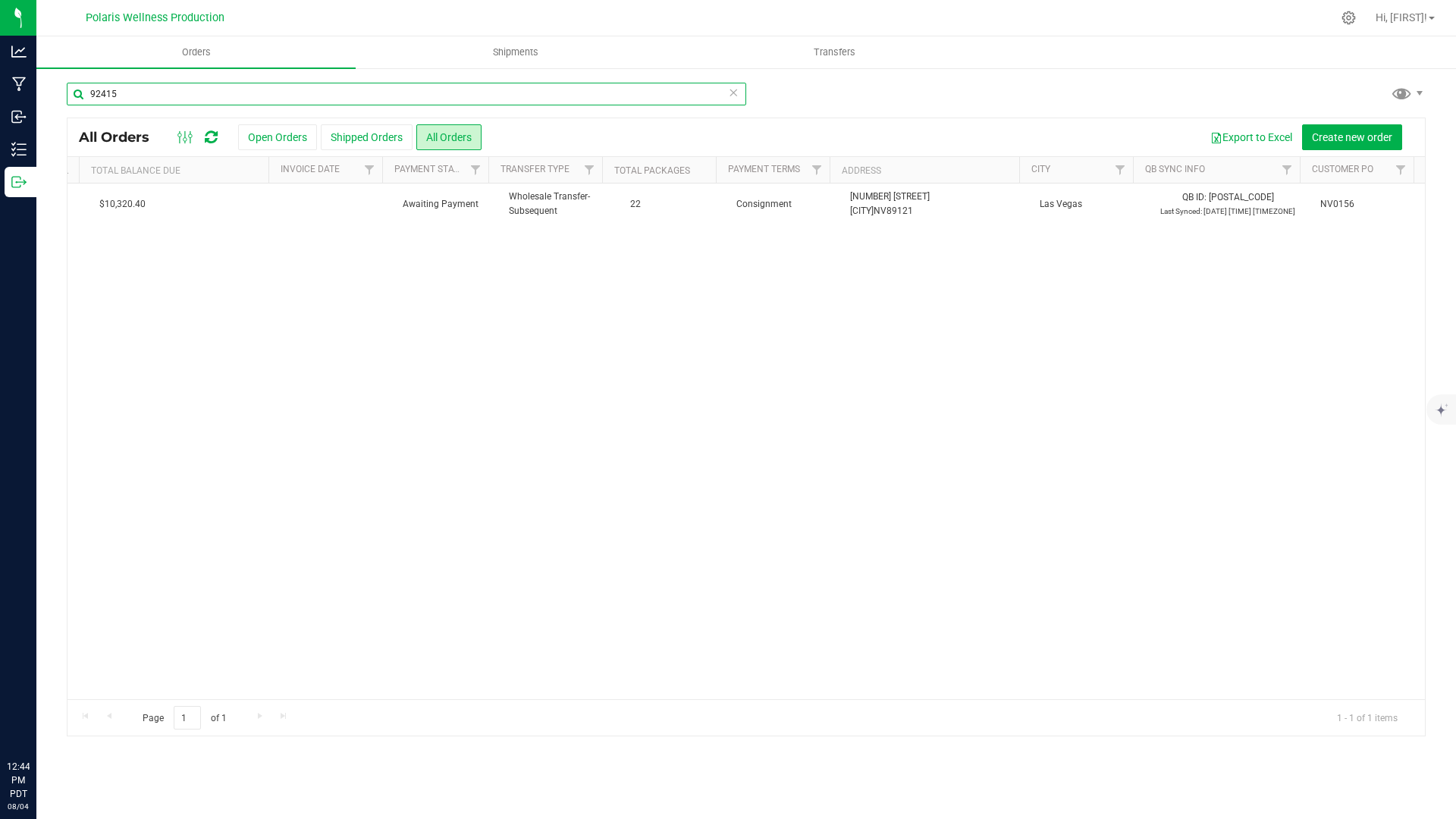 click on "92415" at bounding box center (406, 94) 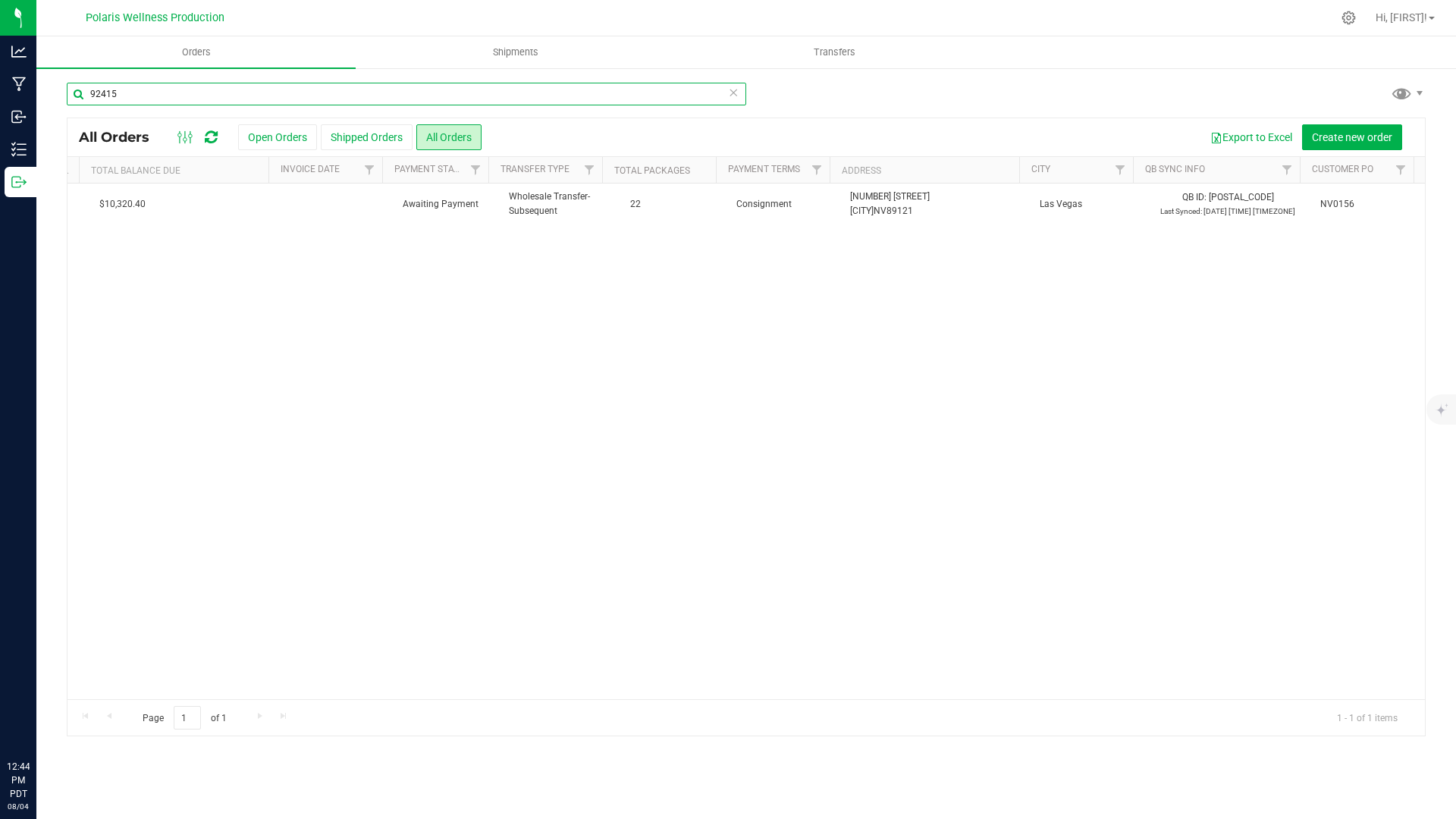 paste on "507" 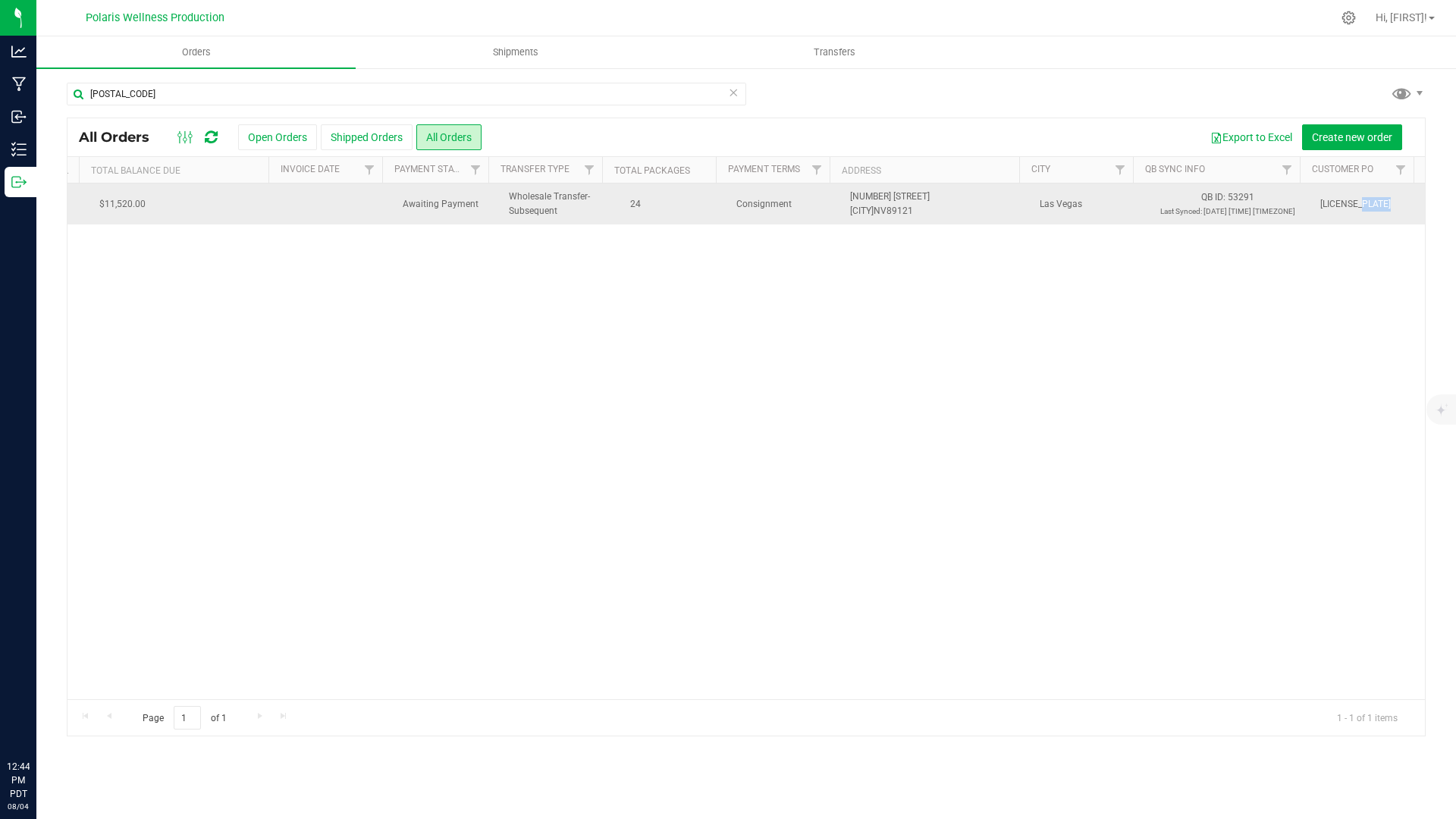 drag, startPoint x: 1312, startPoint y: 205, endPoint x: 1362, endPoint y: 208, distance: 50.0899 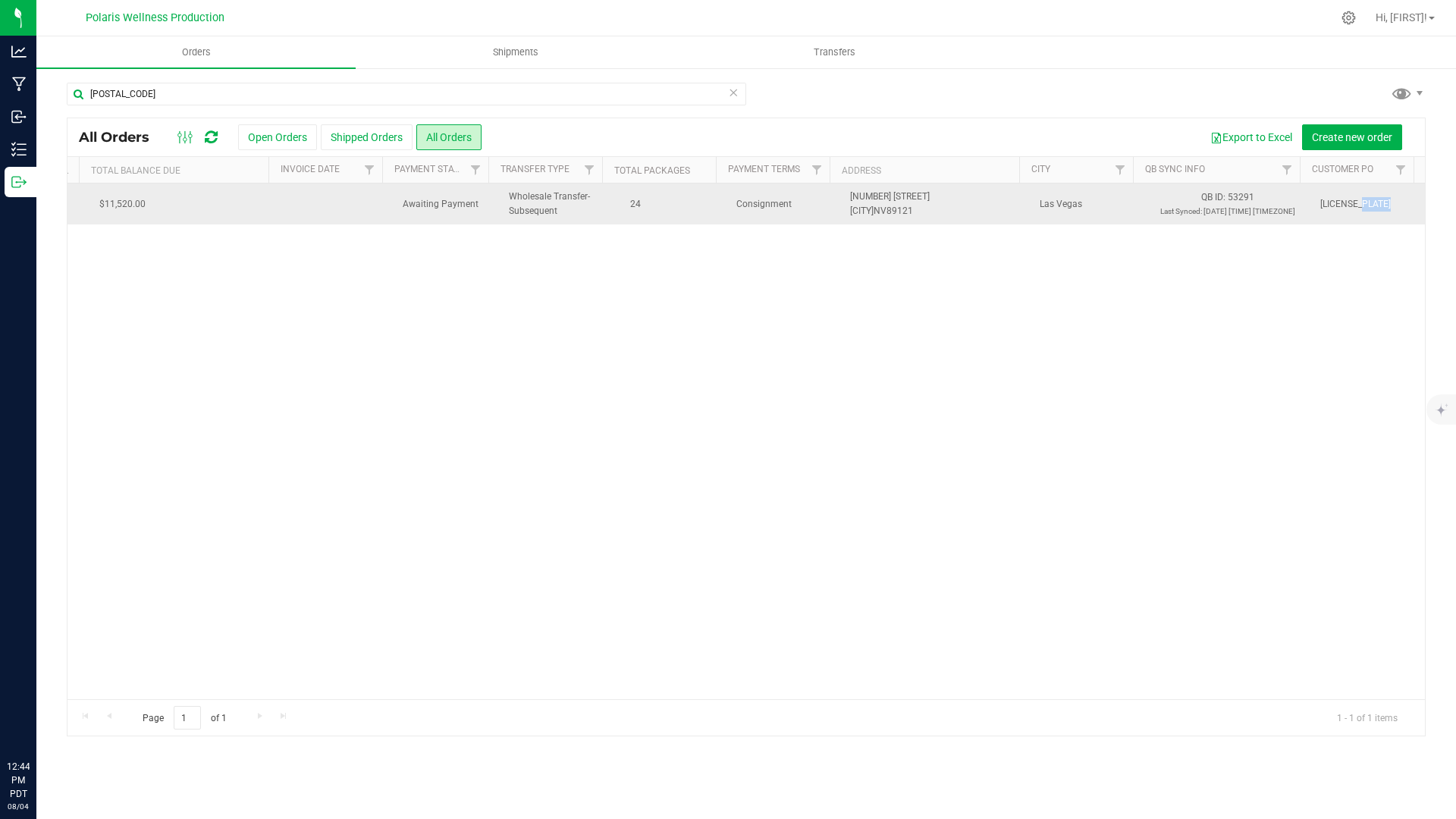click on "[LICENSE_PLATE]" at bounding box center (1368, 204) 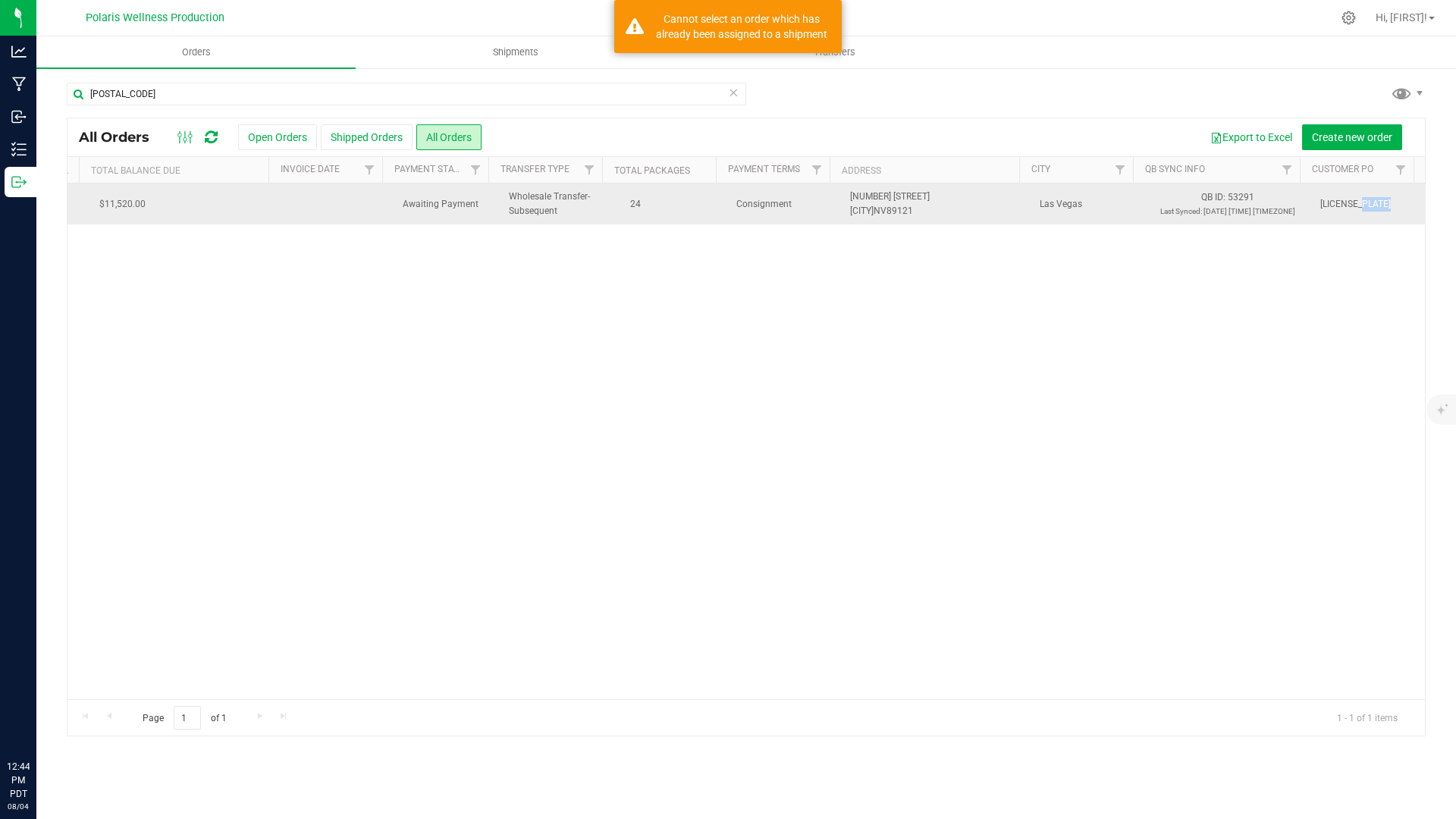 copy on "[LICENSE_PLATE]" 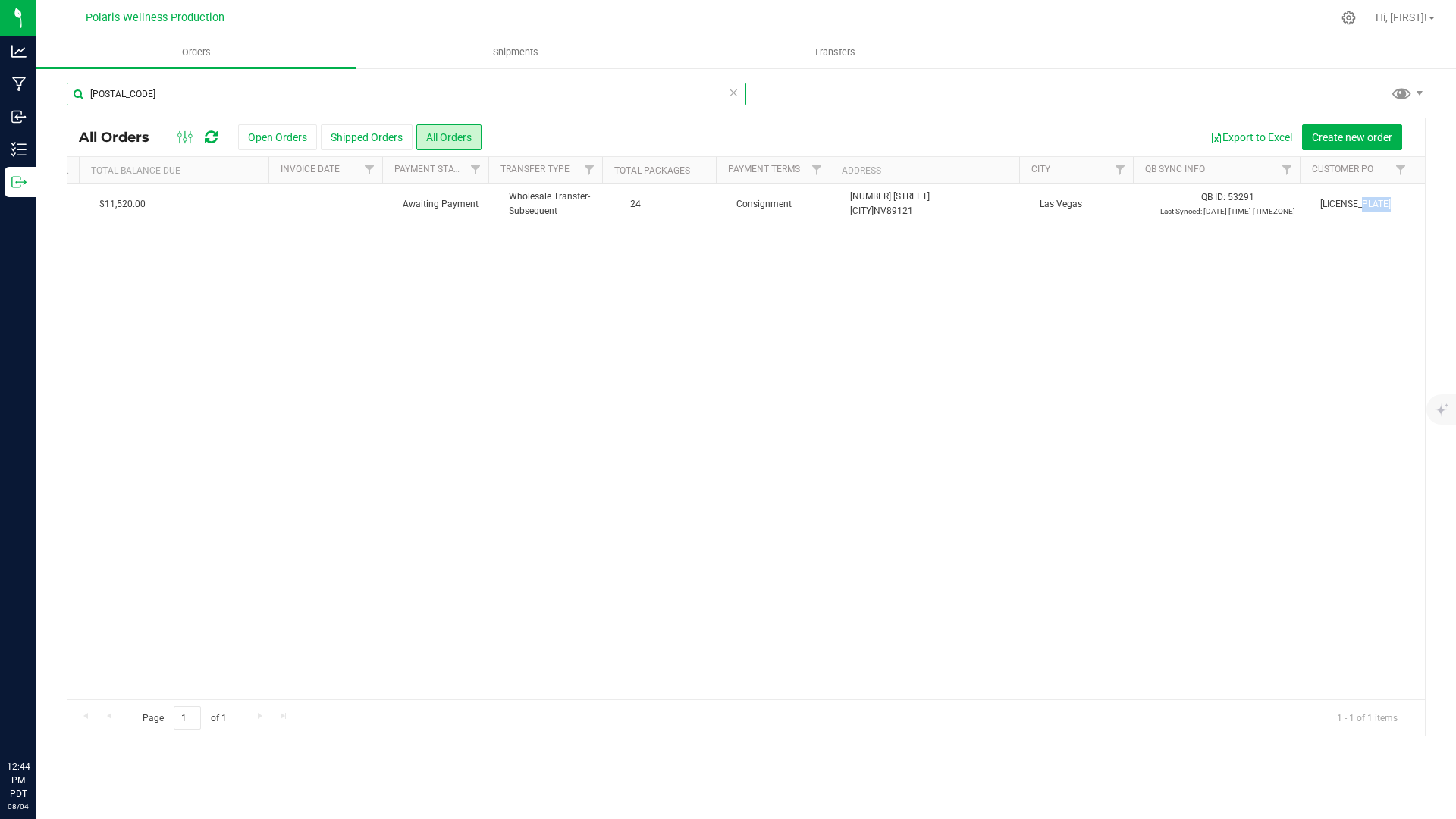 click on "[POSTAL_CODE]" at bounding box center (406, 94) 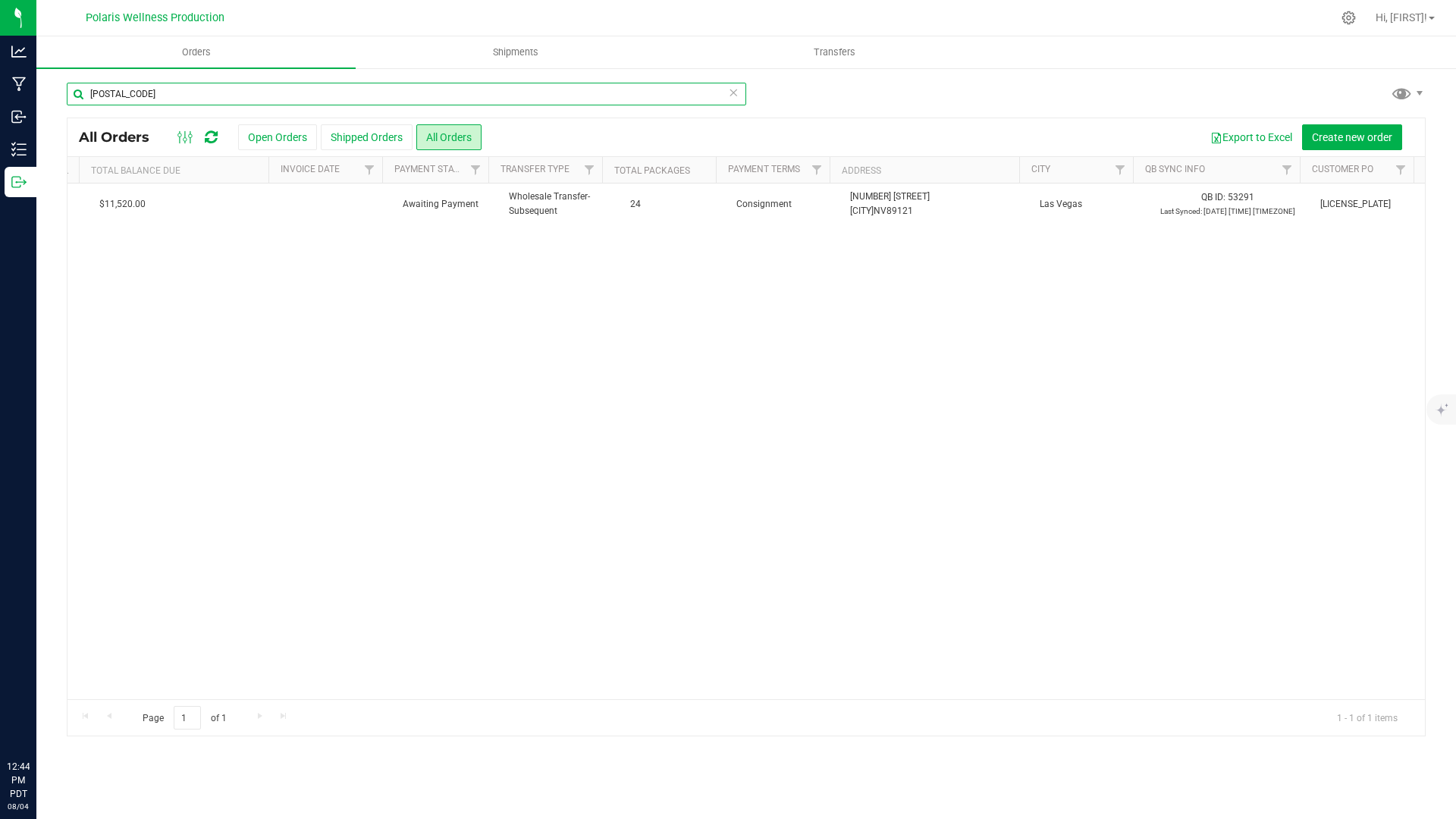 click on "[POSTAL_CODE]" at bounding box center (406, 94) 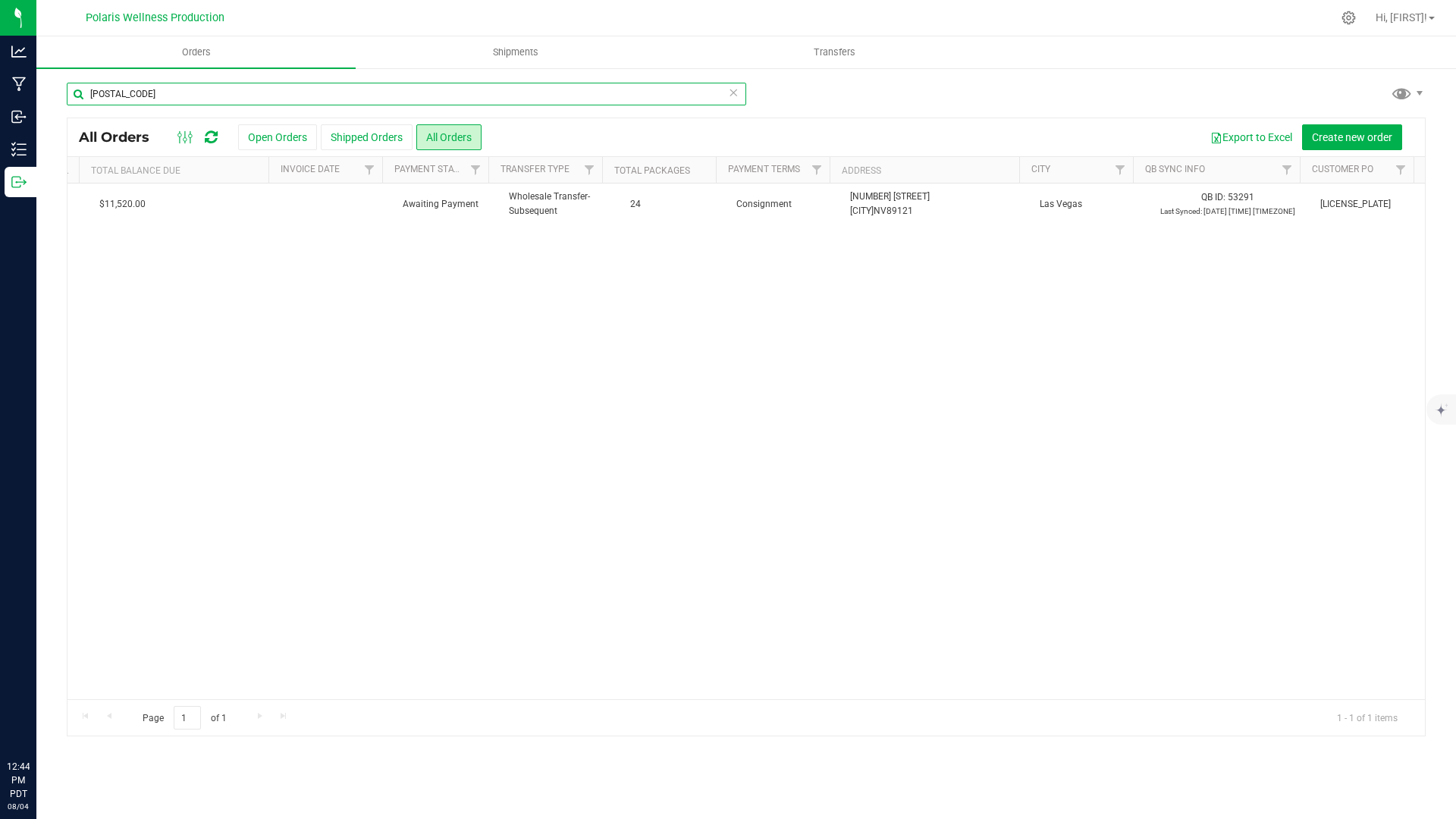 click on "[POSTAL_CODE]" at bounding box center (406, 94) 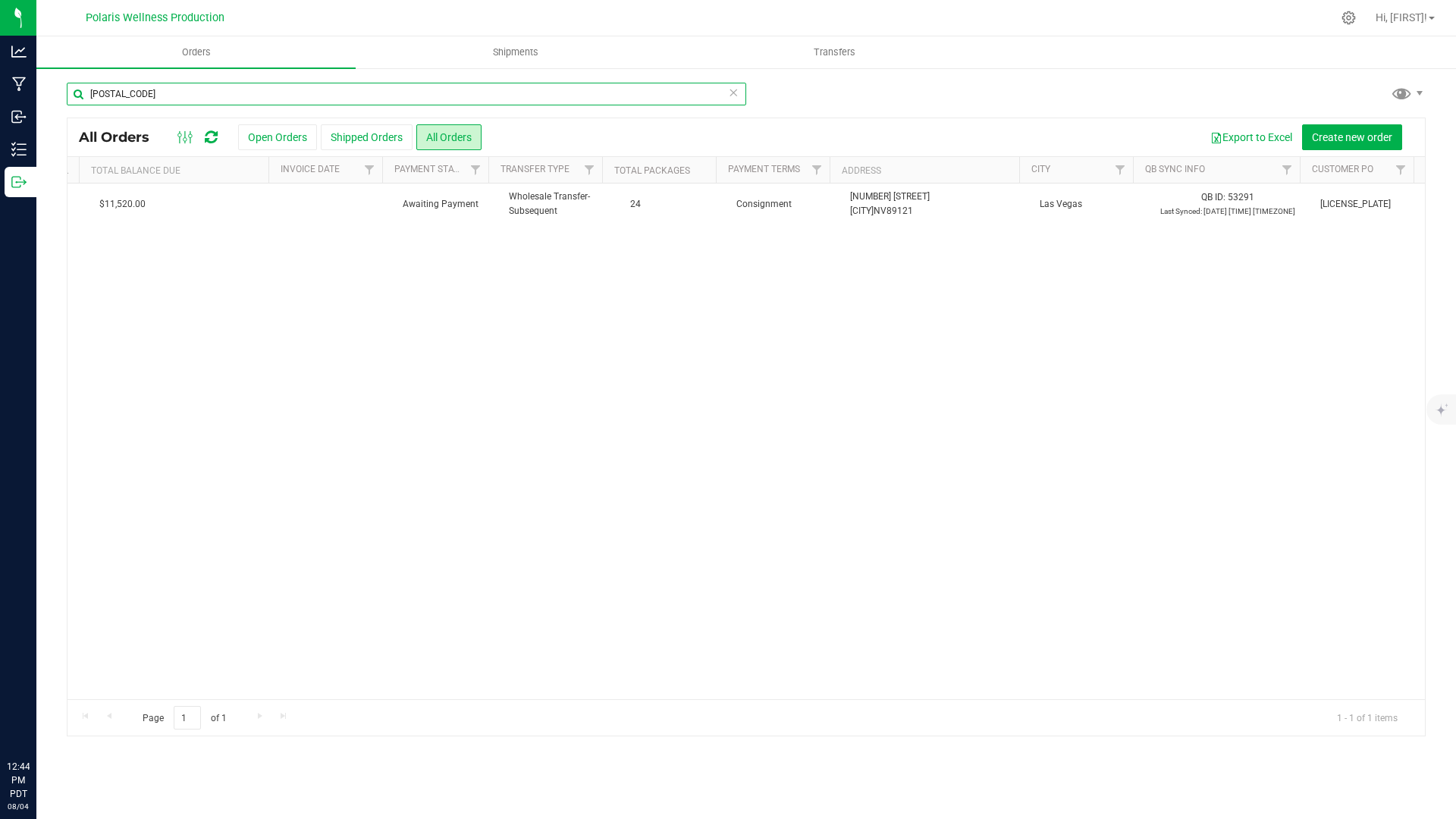 paste on "165" 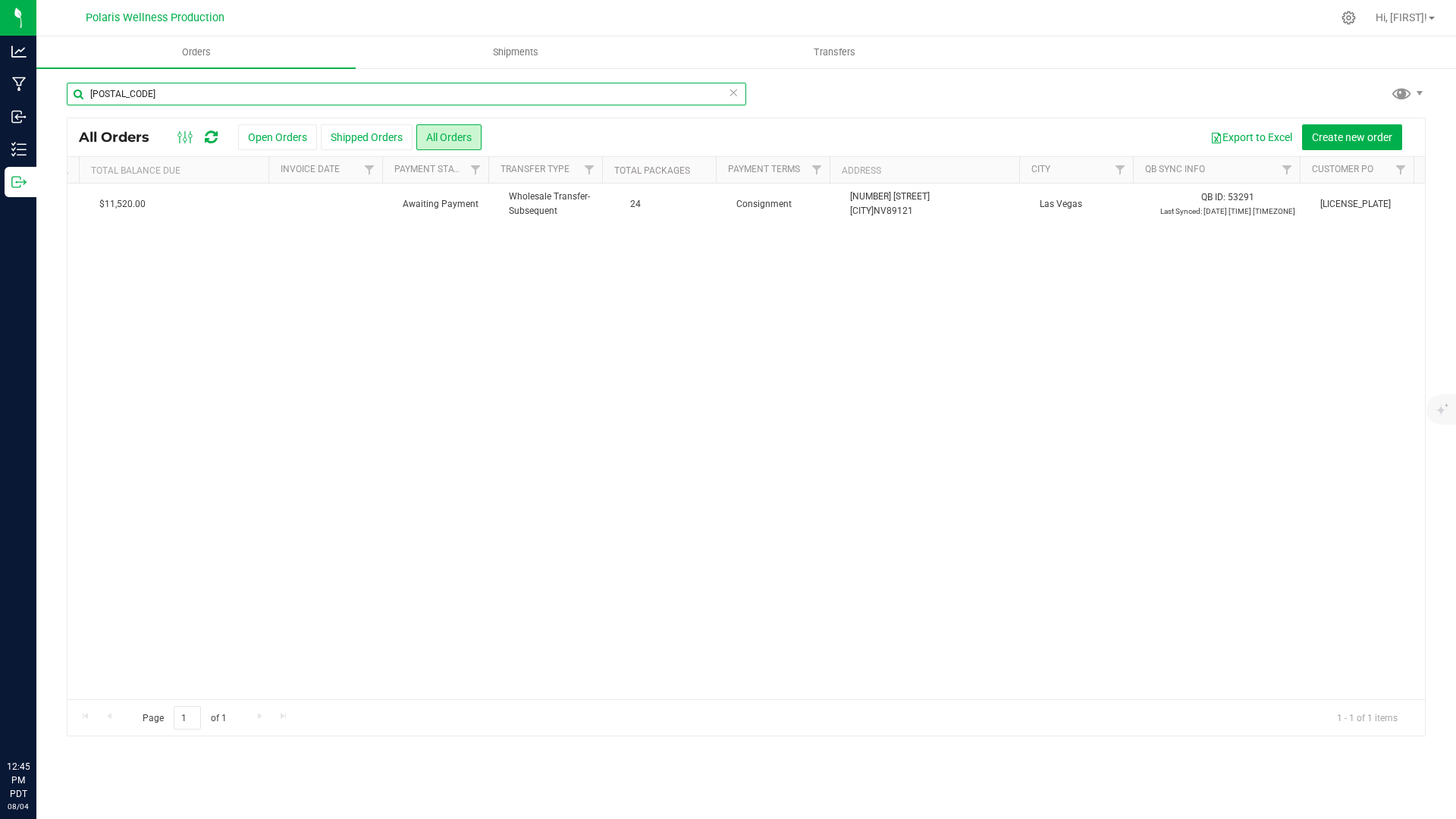 type on "[POSTAL_CODE]" 